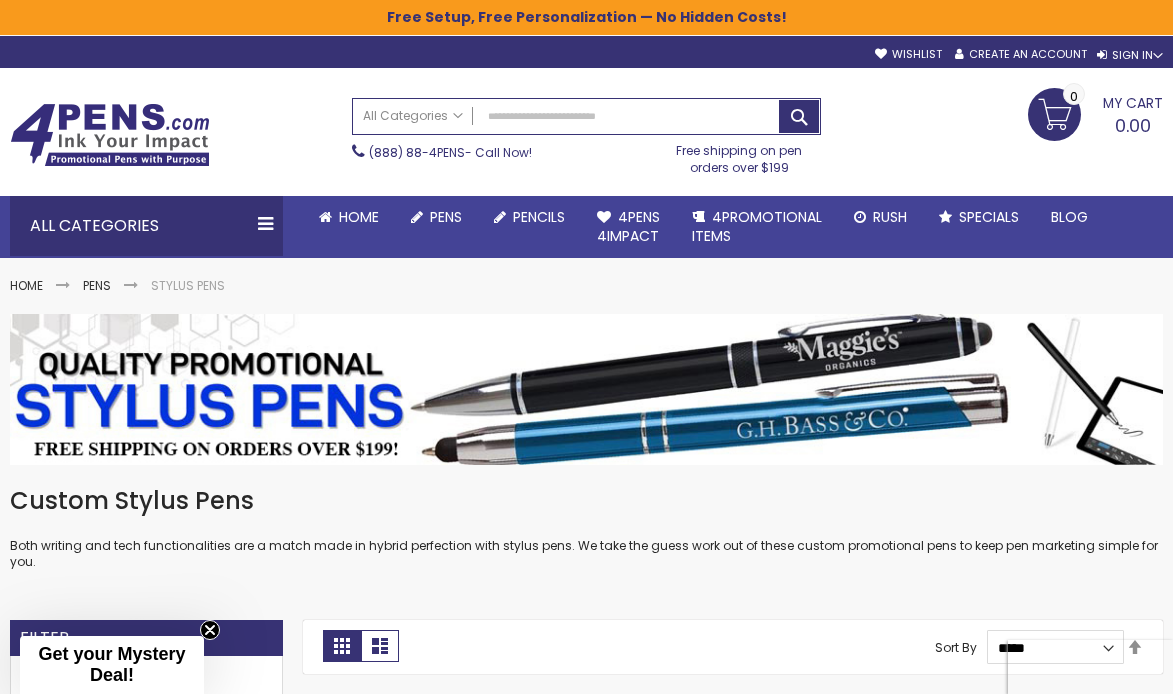scroll, scrollTop: 0, scrollLeft: 0, axis: both 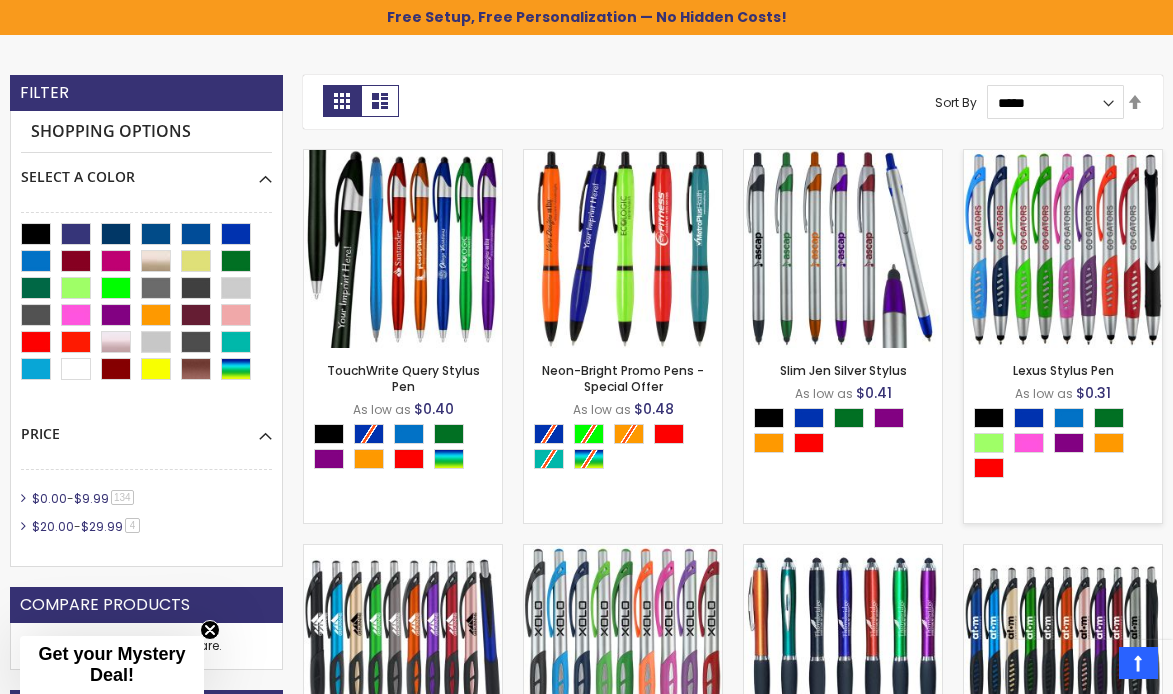 click on "-
***
+
Add to Cart" at bounding box center (403, 315) 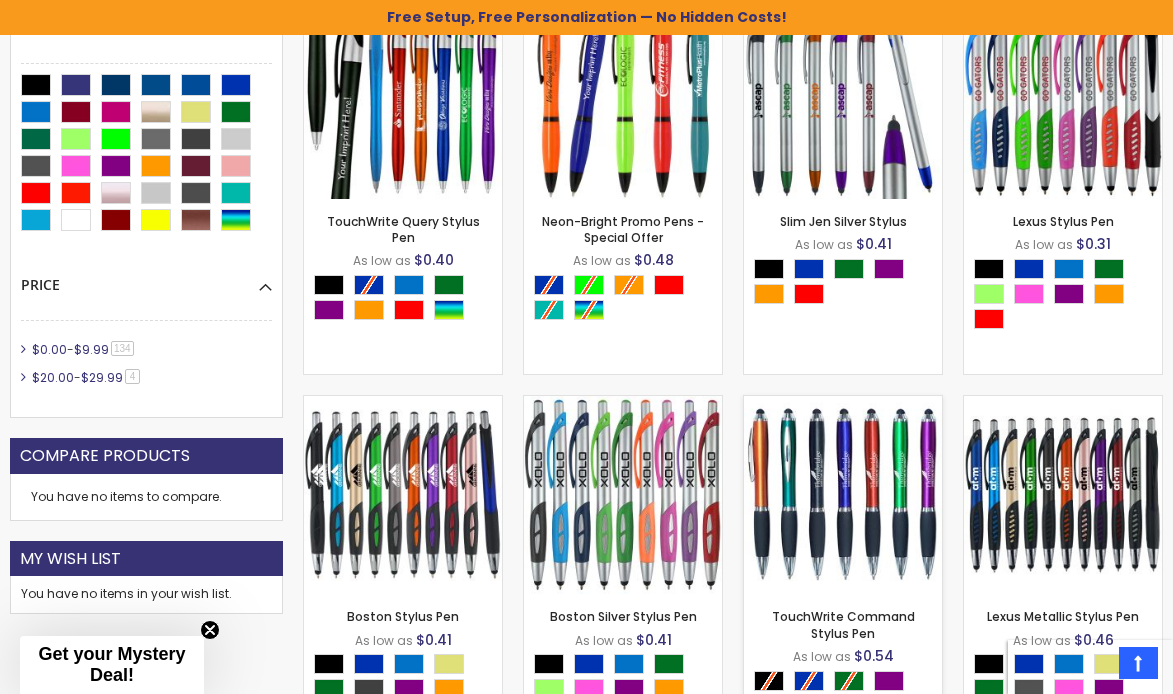 scroll, scrollTop: 697, scrollLeft: 0, axis: vertical 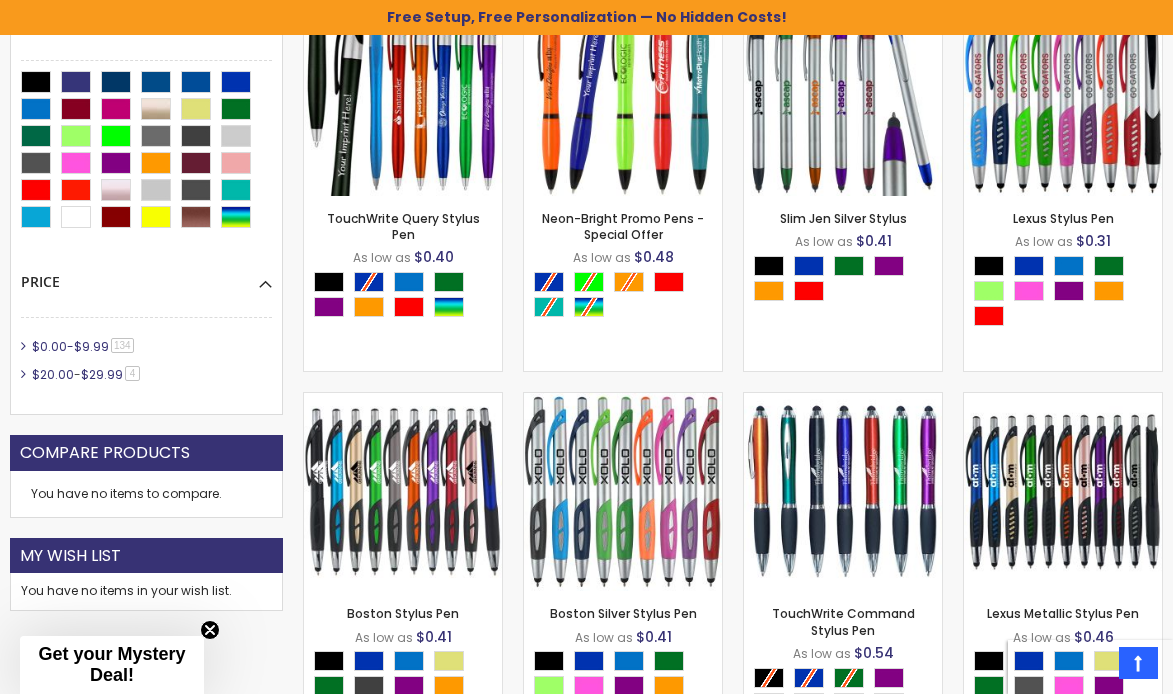 click on "$0.00  -  $9.99
134 item" at bounding box center [84, 346] 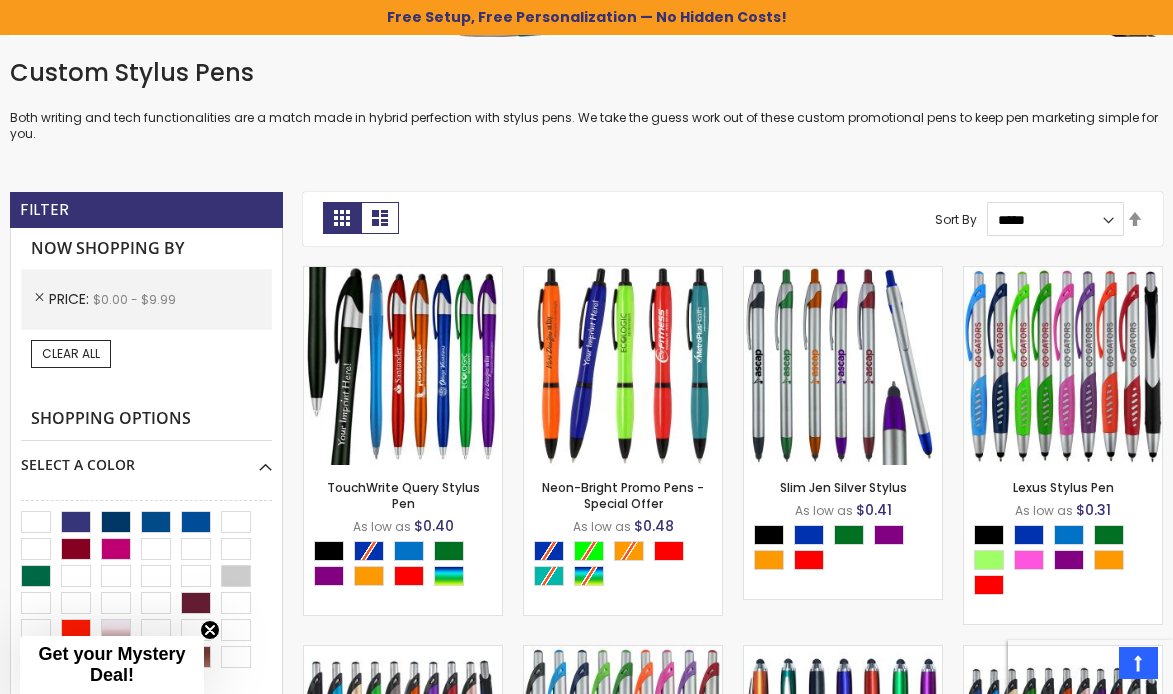scroll, scrollTop: 438, scrollLeft: 0, axis: vertical 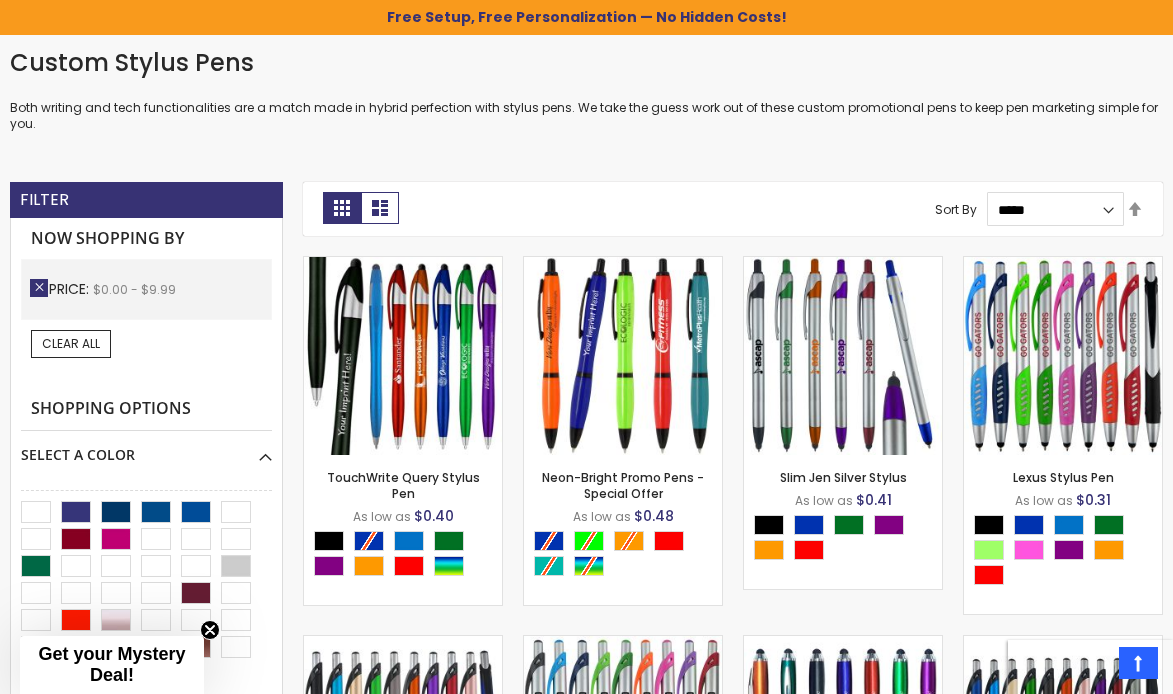 click on "Remove This Item" at bounding box center [39, 288] 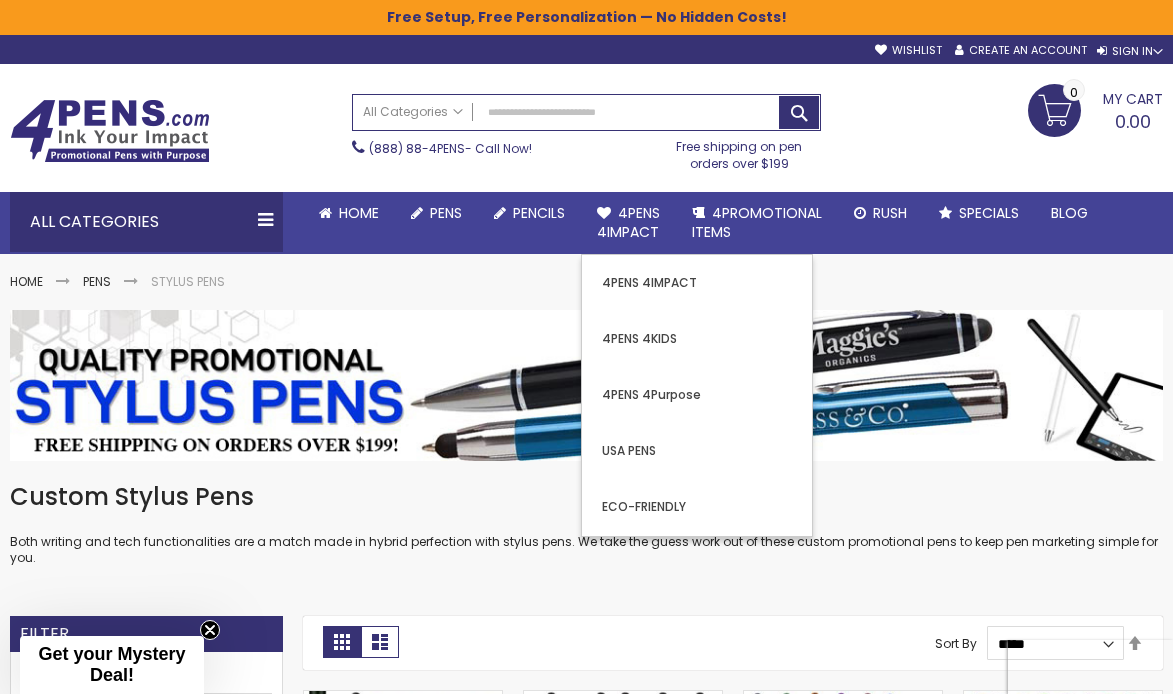 scroll, scrollTop: 0, scrollLeft: 0, axis: both 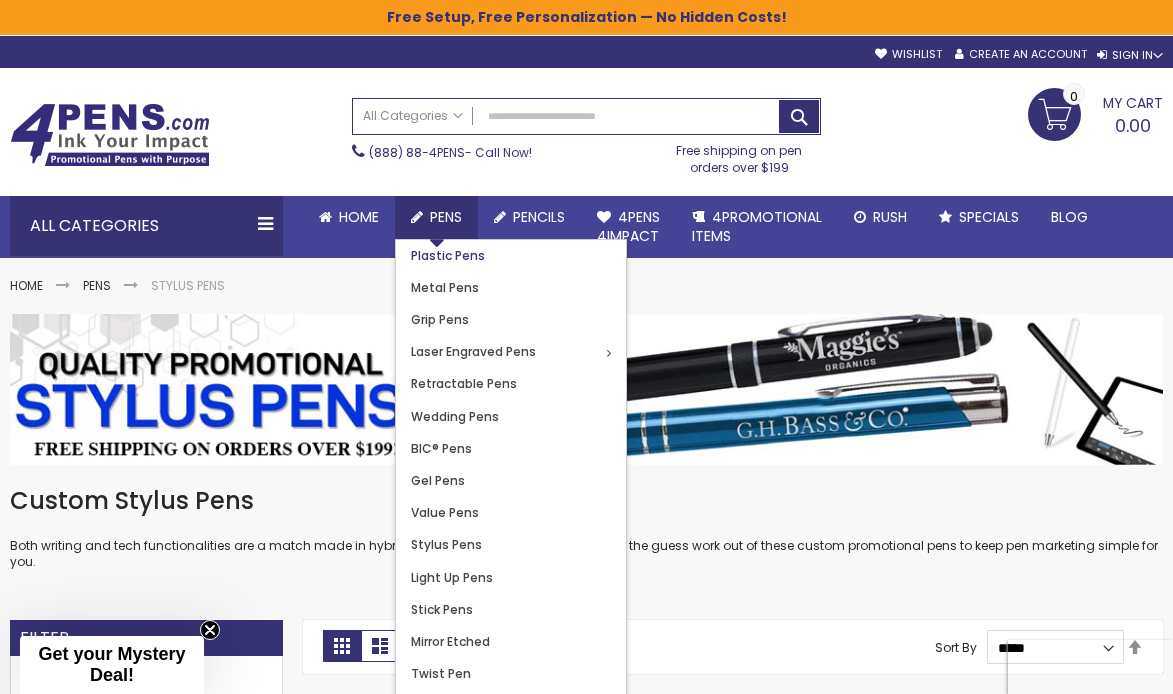click on "Plastic Pens" at bounding box center (448, 255) 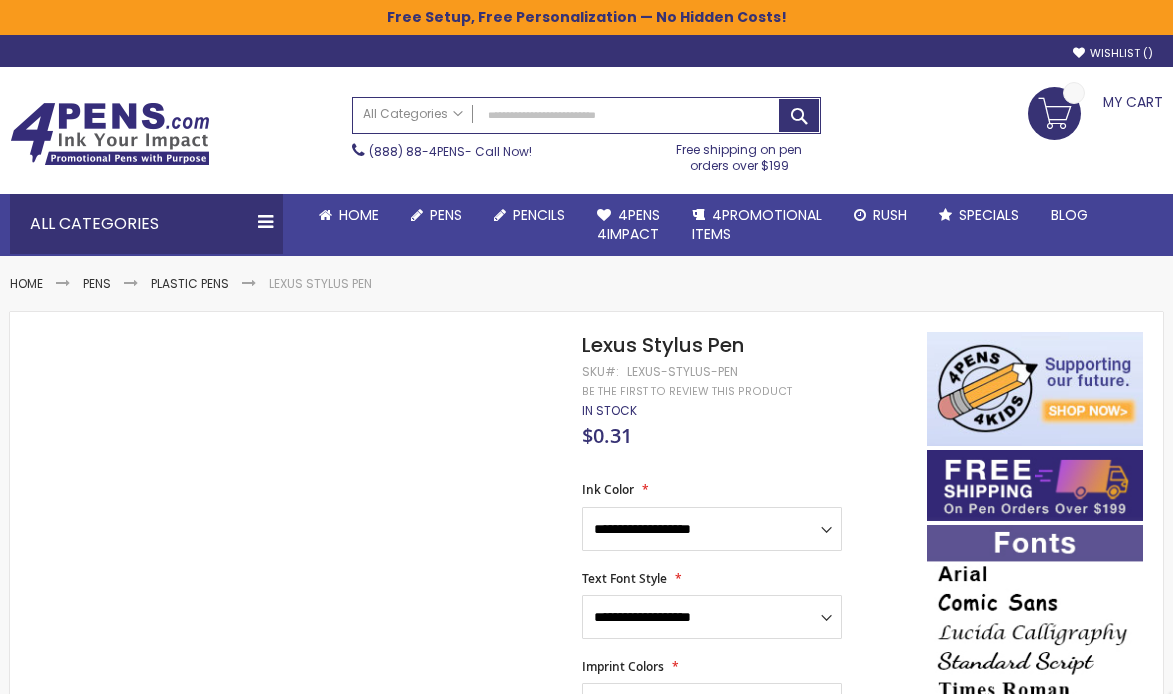 scroll, scrollTop: 0, scrollLeft: 0, axis: both 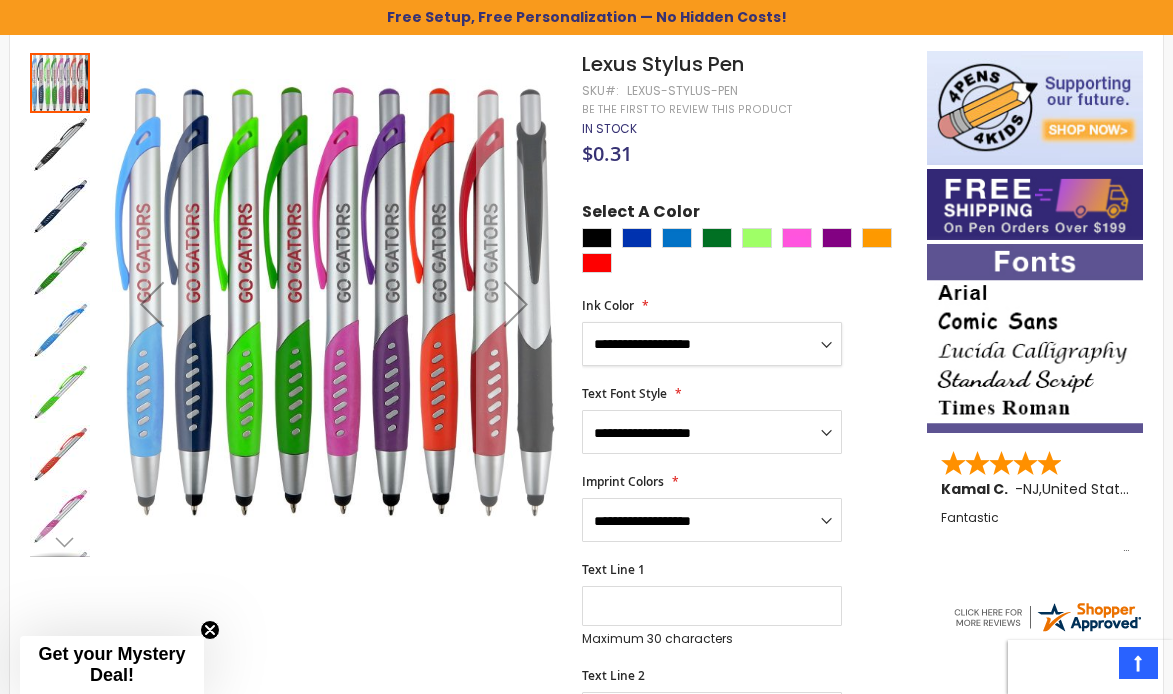 click on "**********" at bounding box center (712, 344) 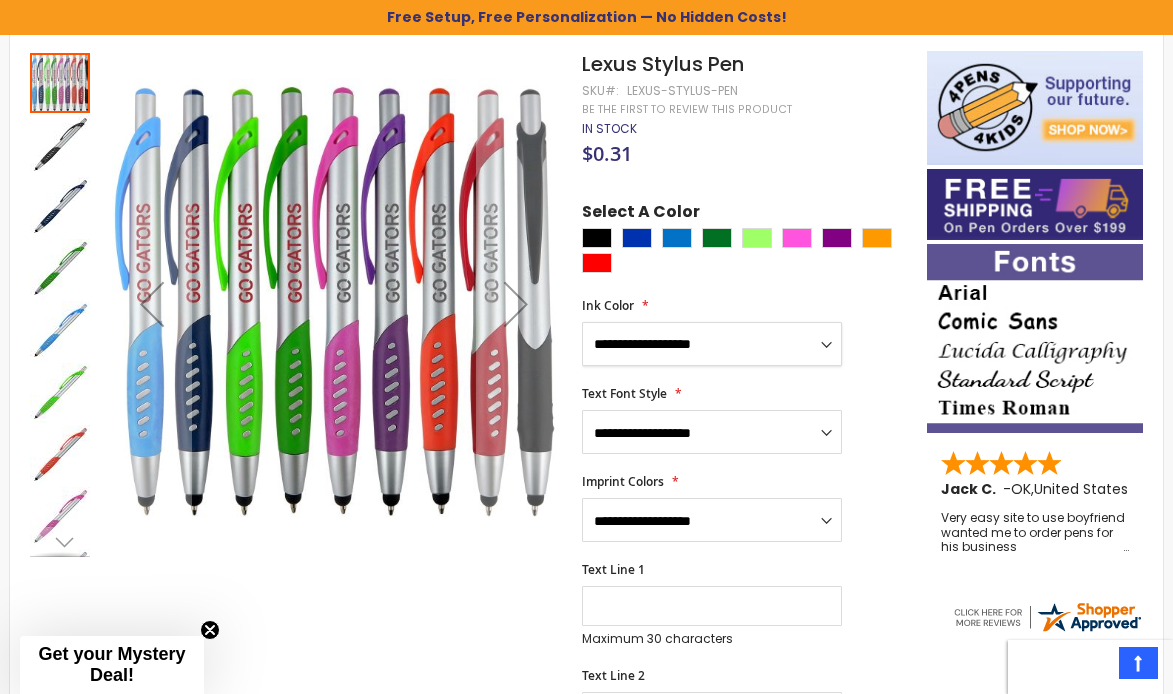 select on "****" 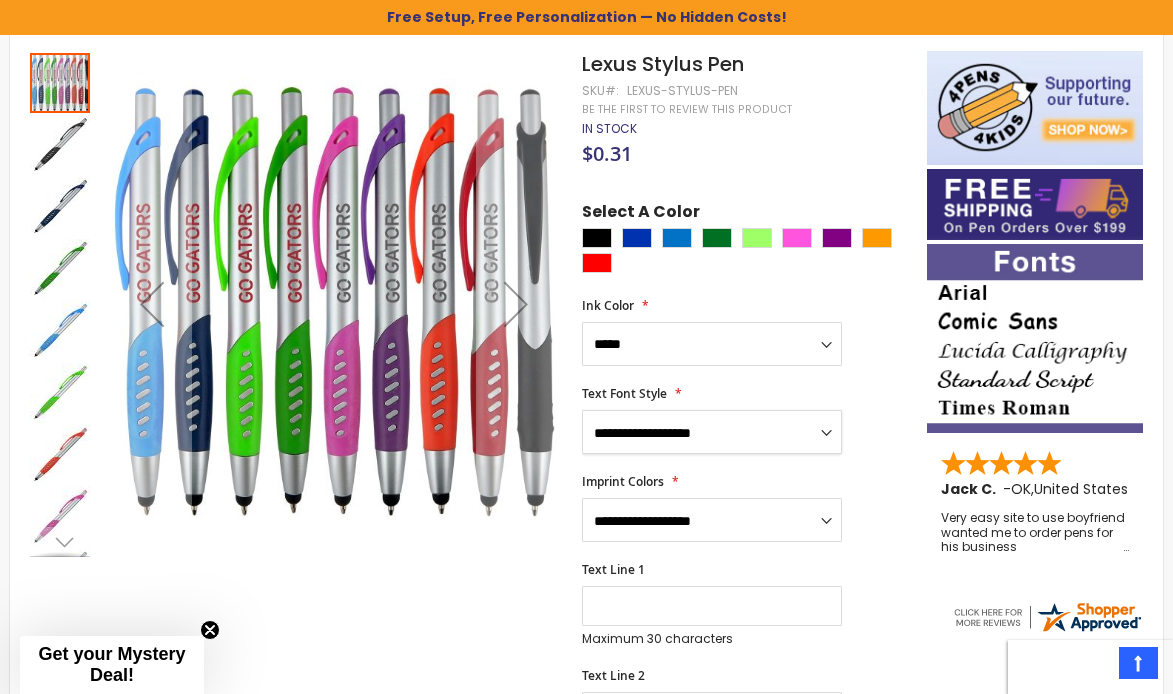 click on "**********" at bounding box center [712, 432] 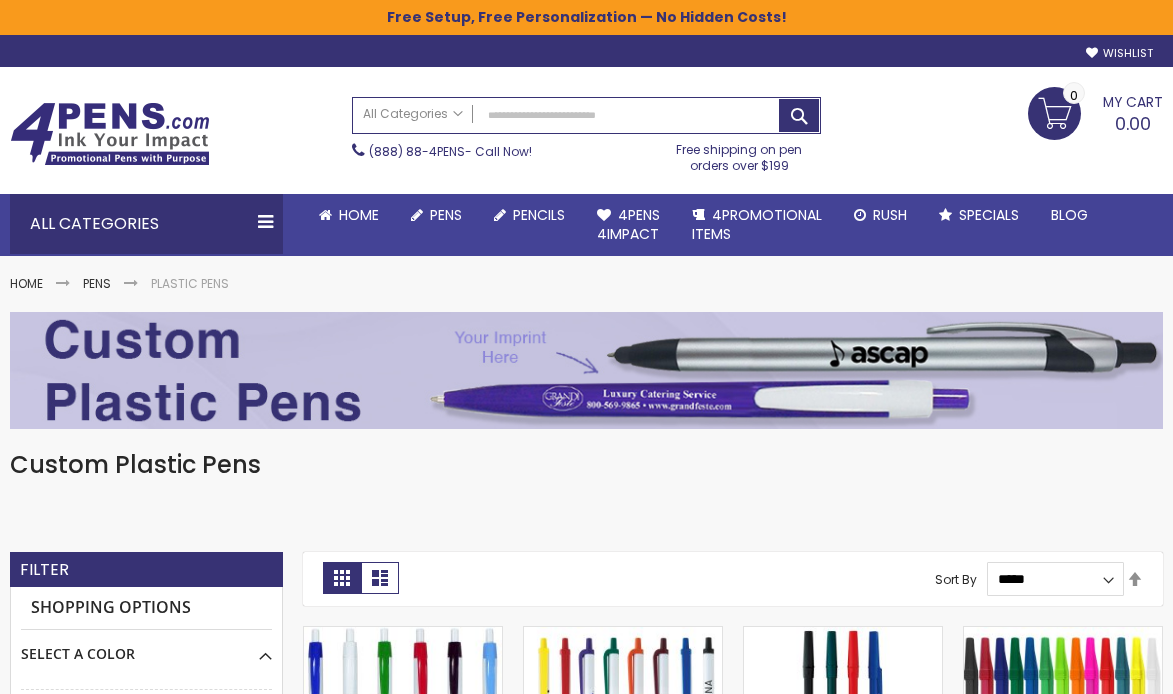 scroll, scrollTop: 0, scrollLeft: 0, axis: both 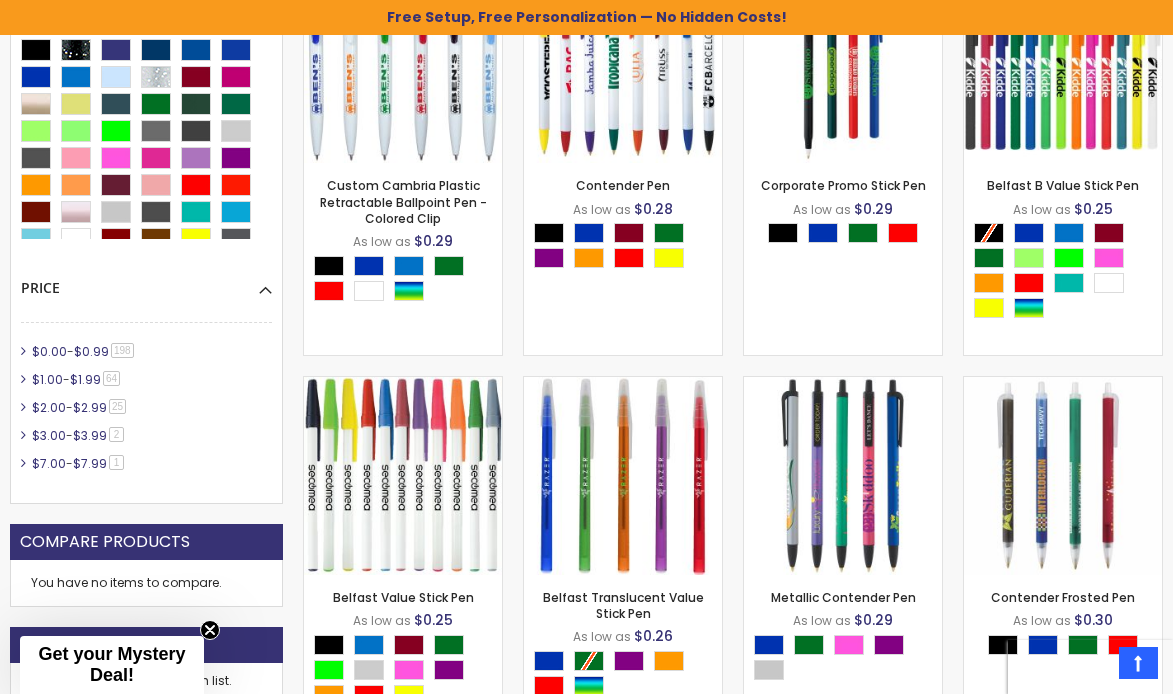 click on "$0.00  -  $0.99
198 item" at bounding box center (146, 352) 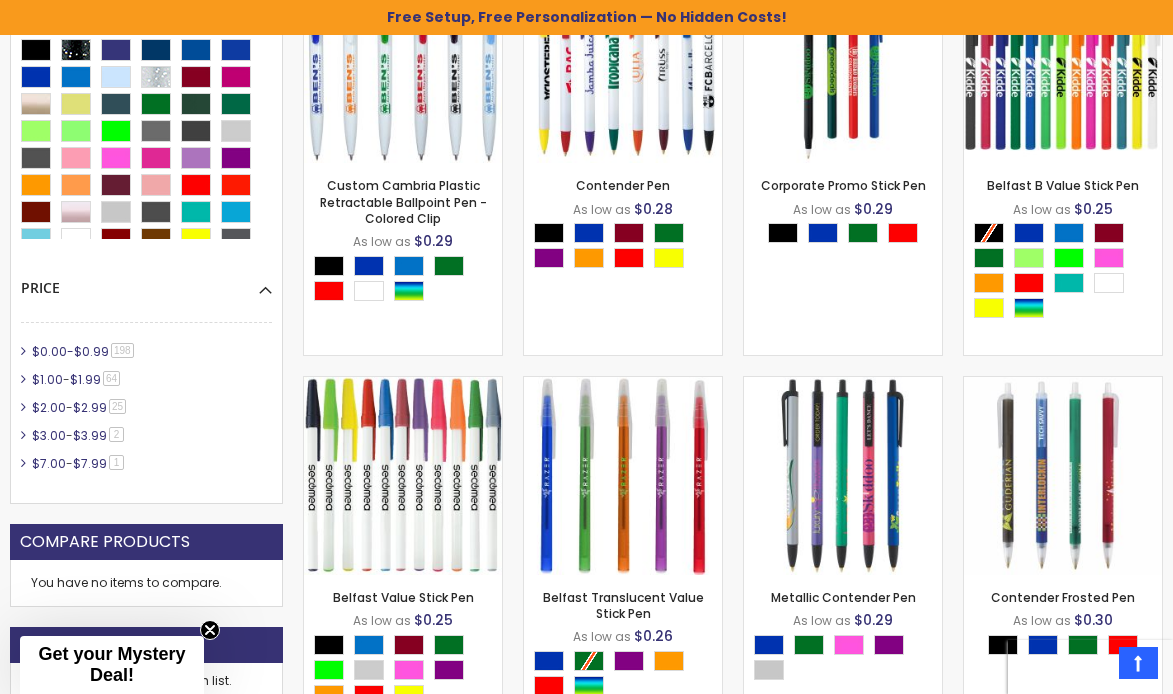 click on "$0.00" at bounding box center (49, 351) 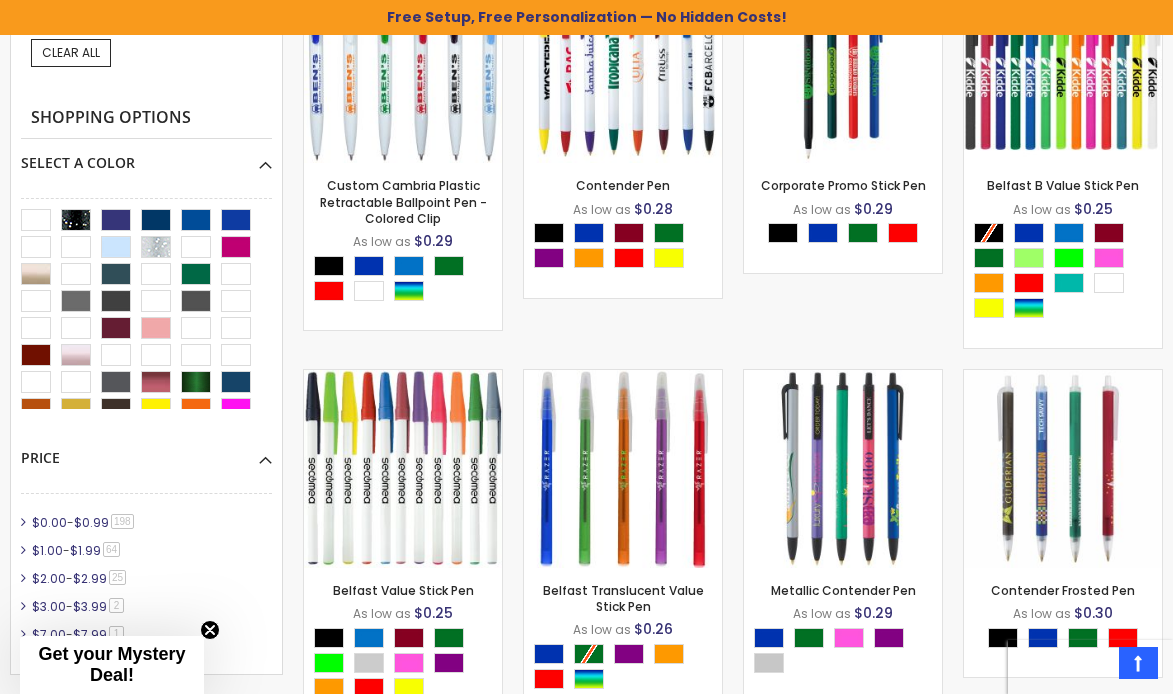 click on "$0.00  -  $0.99
198 item" at bounding box center (146, 523) 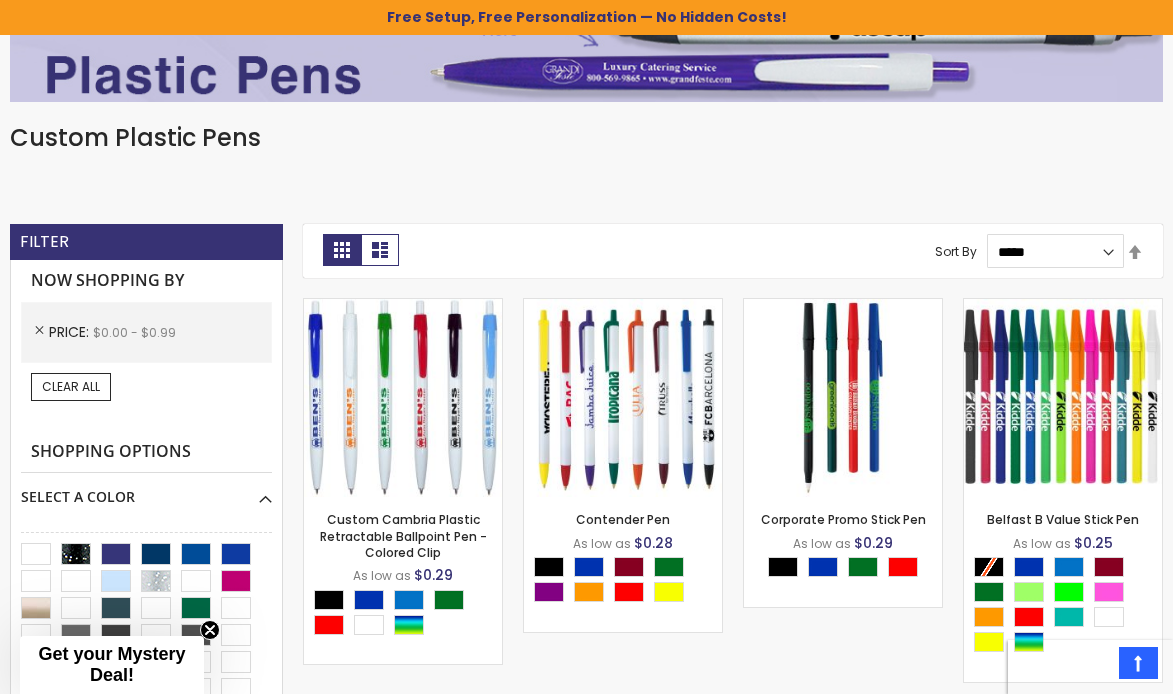 scroll, scrollTop: 330, scrollLeft: 0, axis: vertical 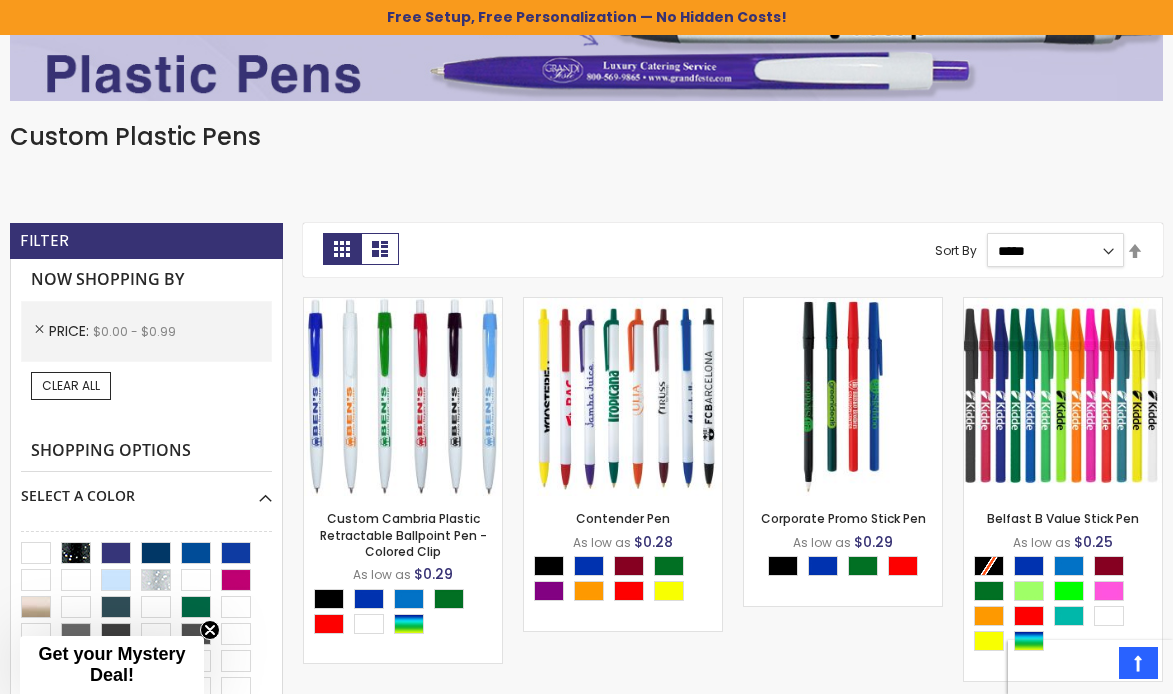 click on "**********" at bounding box center [1056, 250] 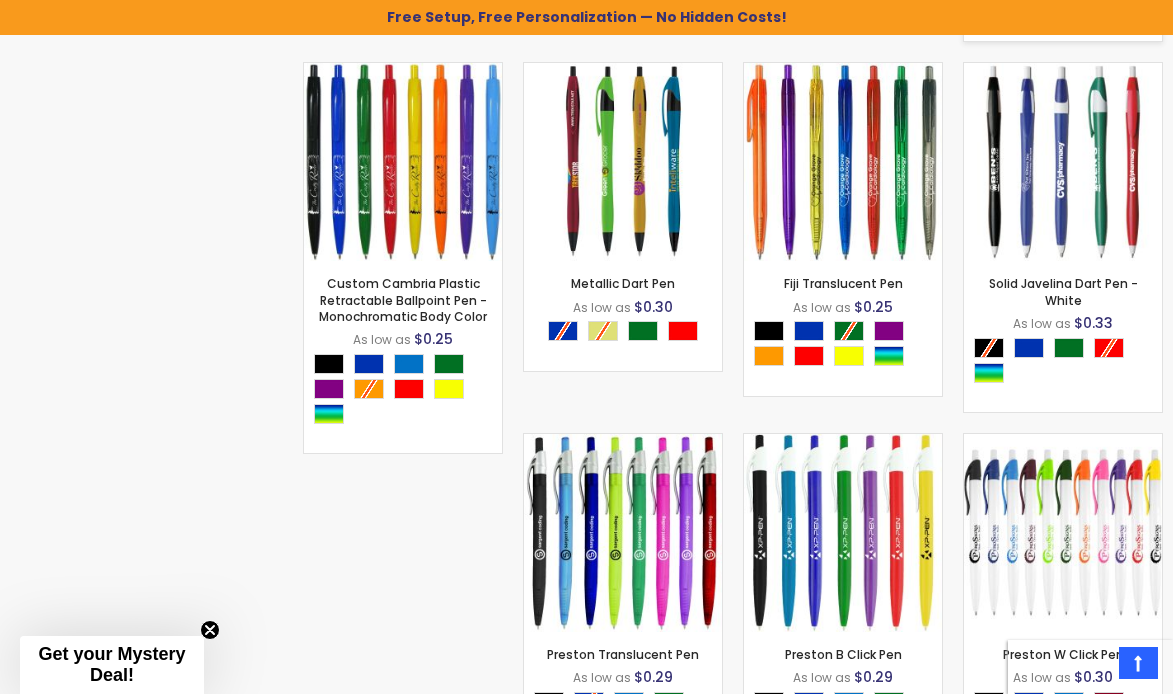 scroll, scrollTop: 1701, scrollLeft: 0, axis: vertical 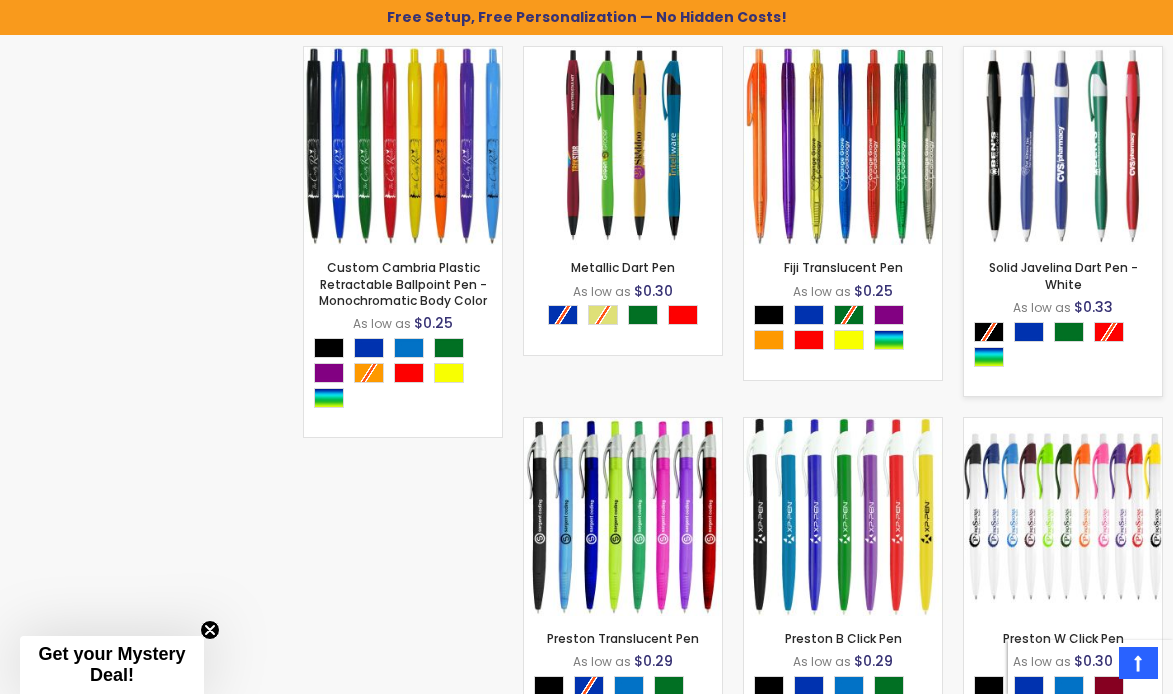 click at bounding box center [1063, 146] 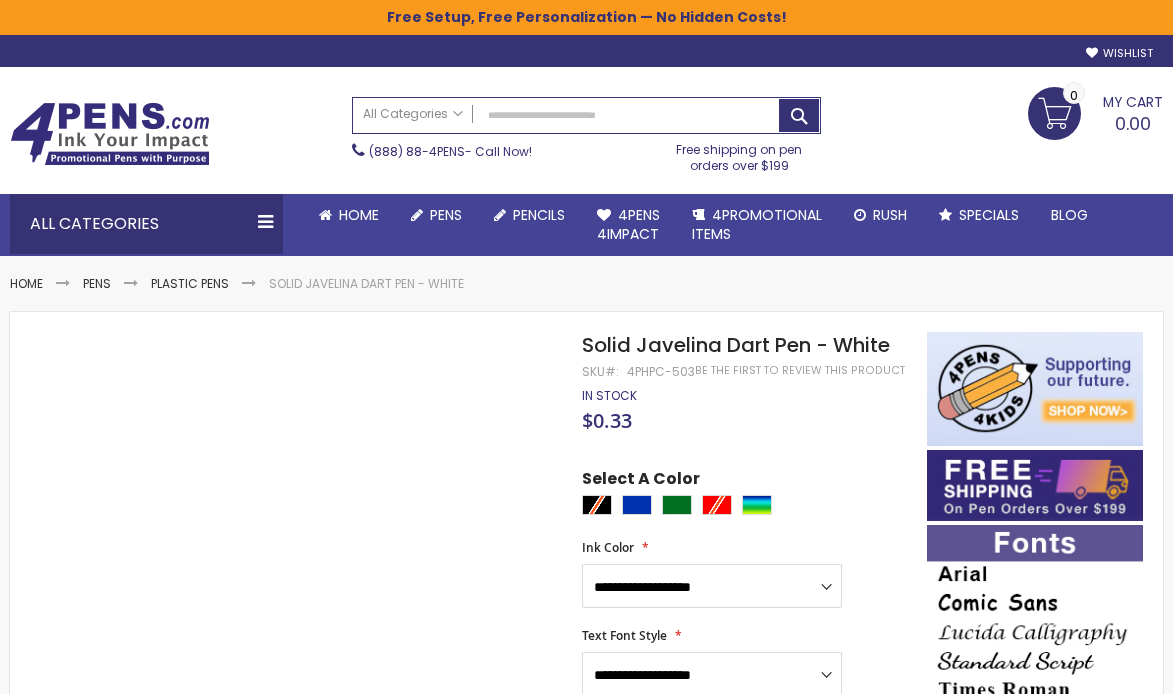 scroll, scrollTop: 0, scrollLeft: 0, axis: both 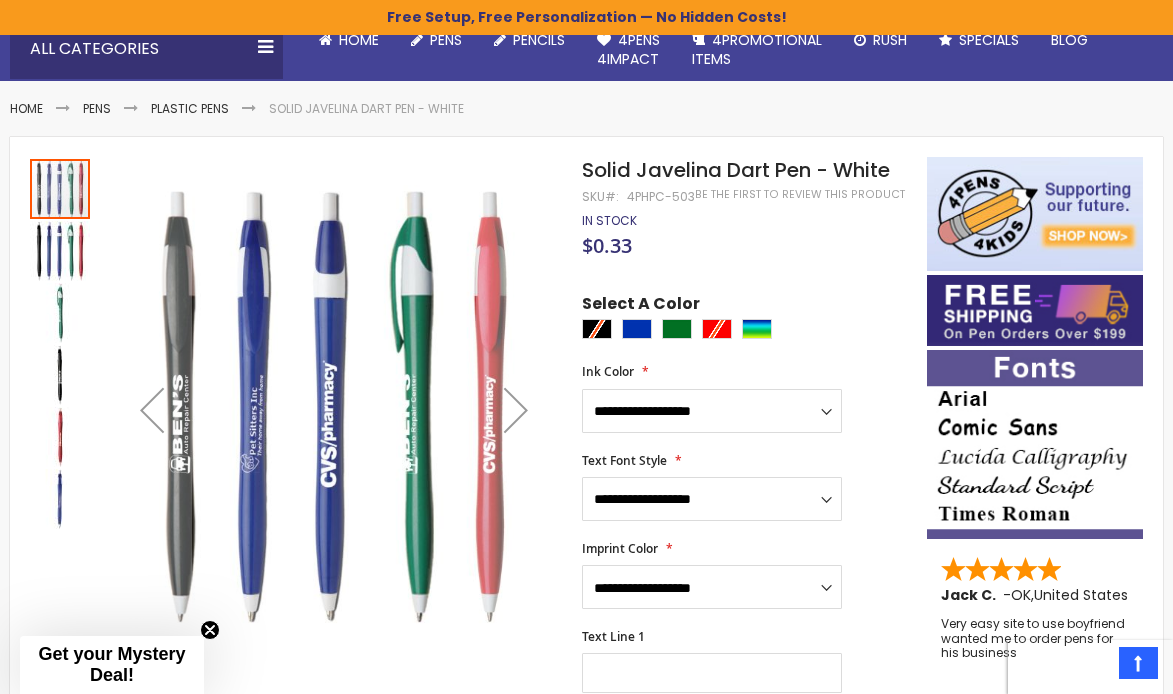 click at bounding box center [749, 331] 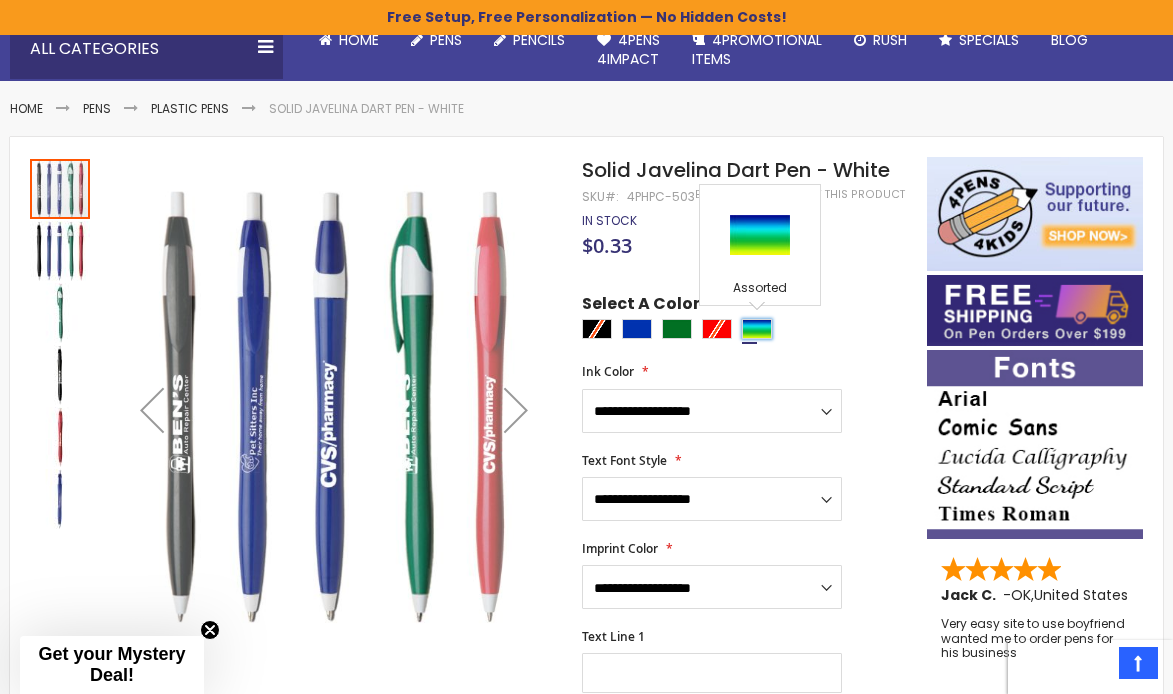 click at bounding box center [757, 329] 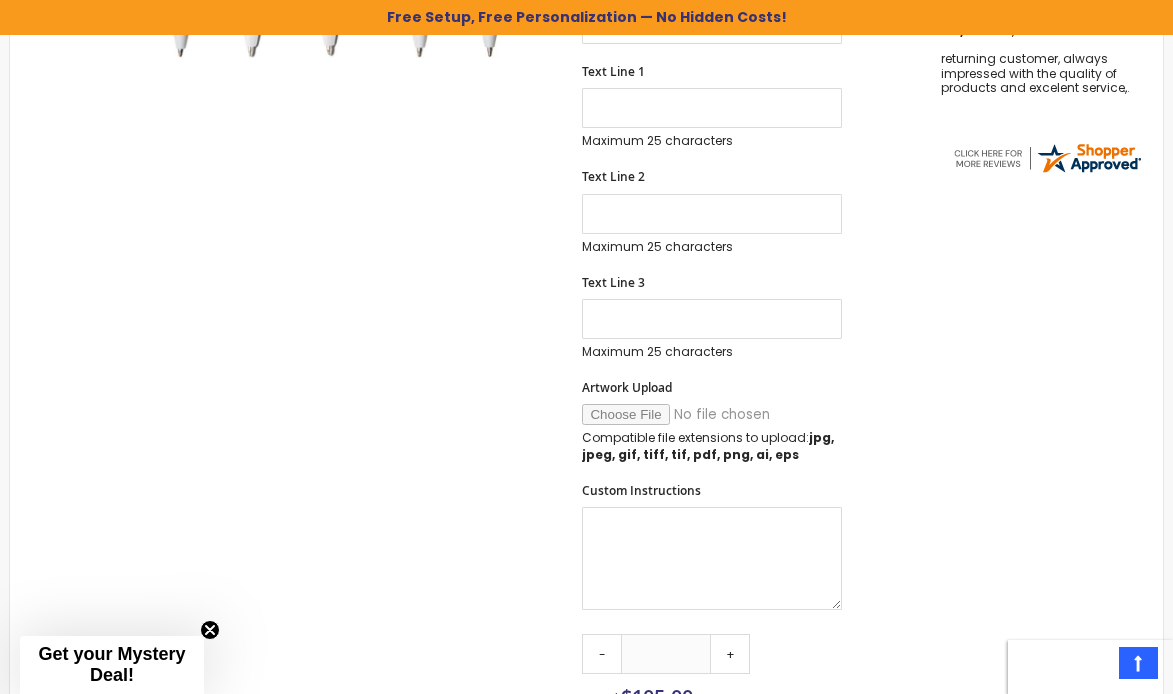 scroll, scrollTop: 746, scrollLeft: 0, axis: vertical 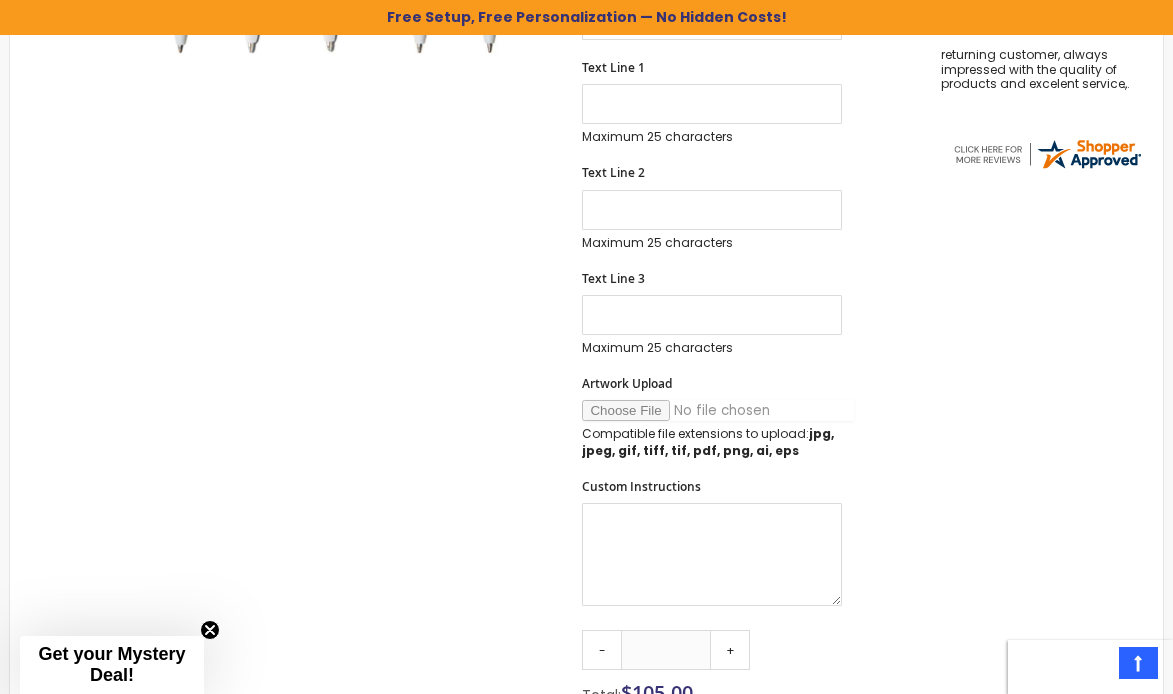 click on "Artwork Upload" at bounding box center (718, 410) 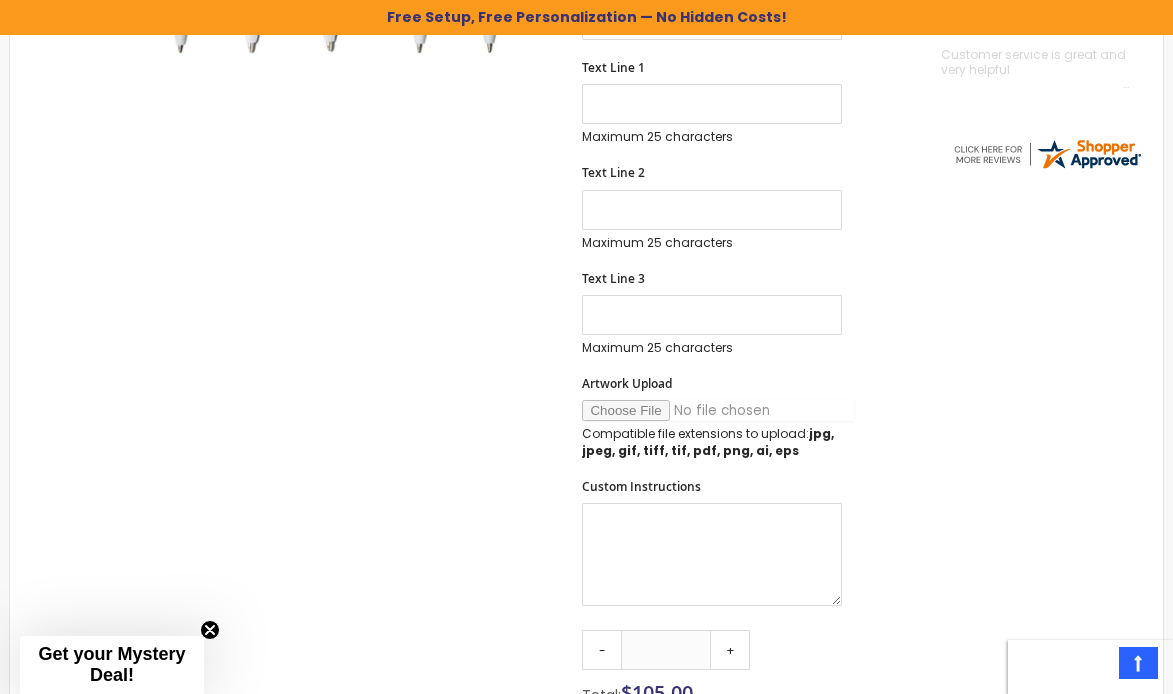 type on "**********" 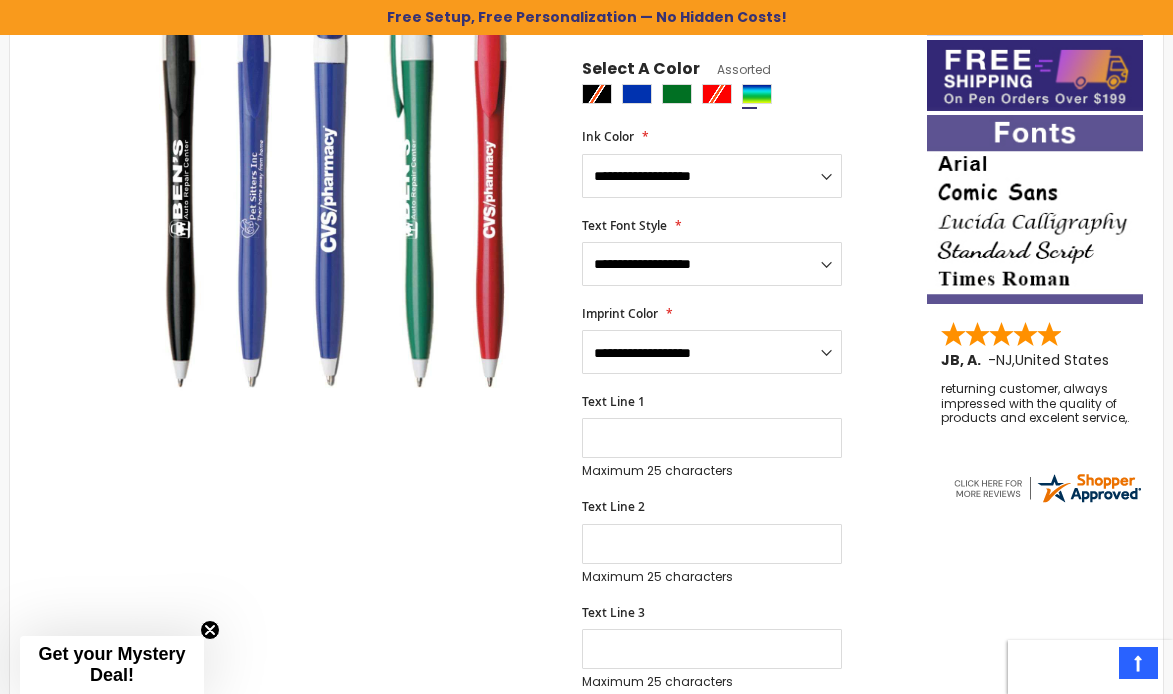 scroll, scrollTop: 404, scrollLeft: 0, axis: vertical 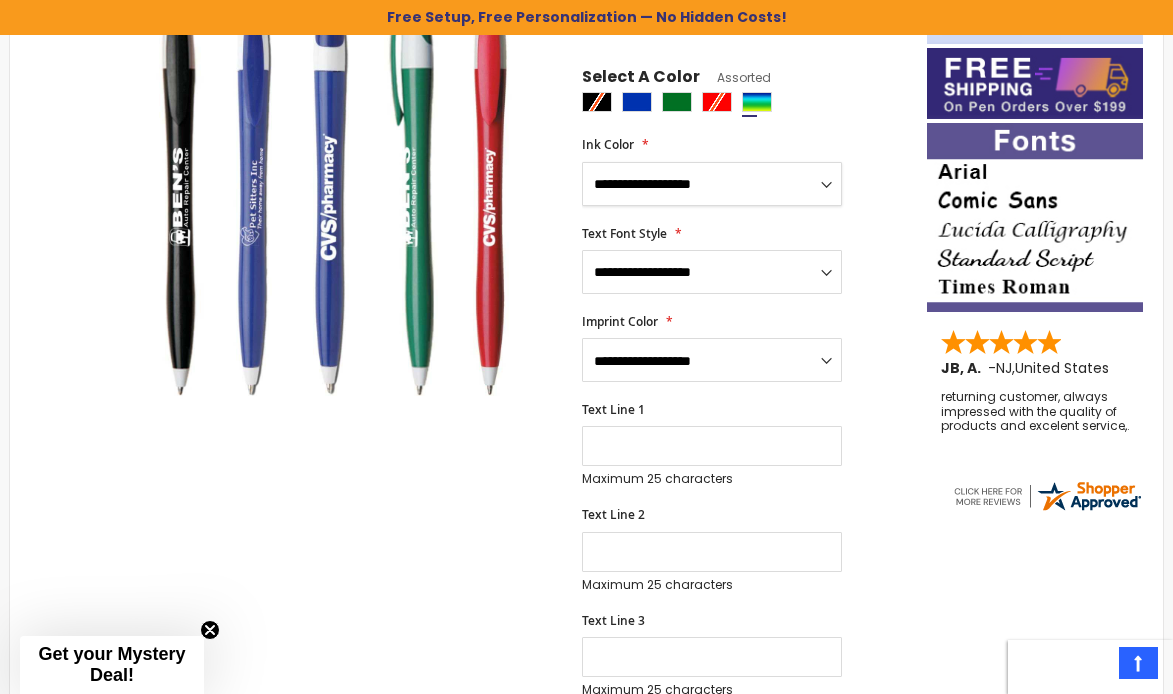 click on "**********" at bounding box center [712, 184] 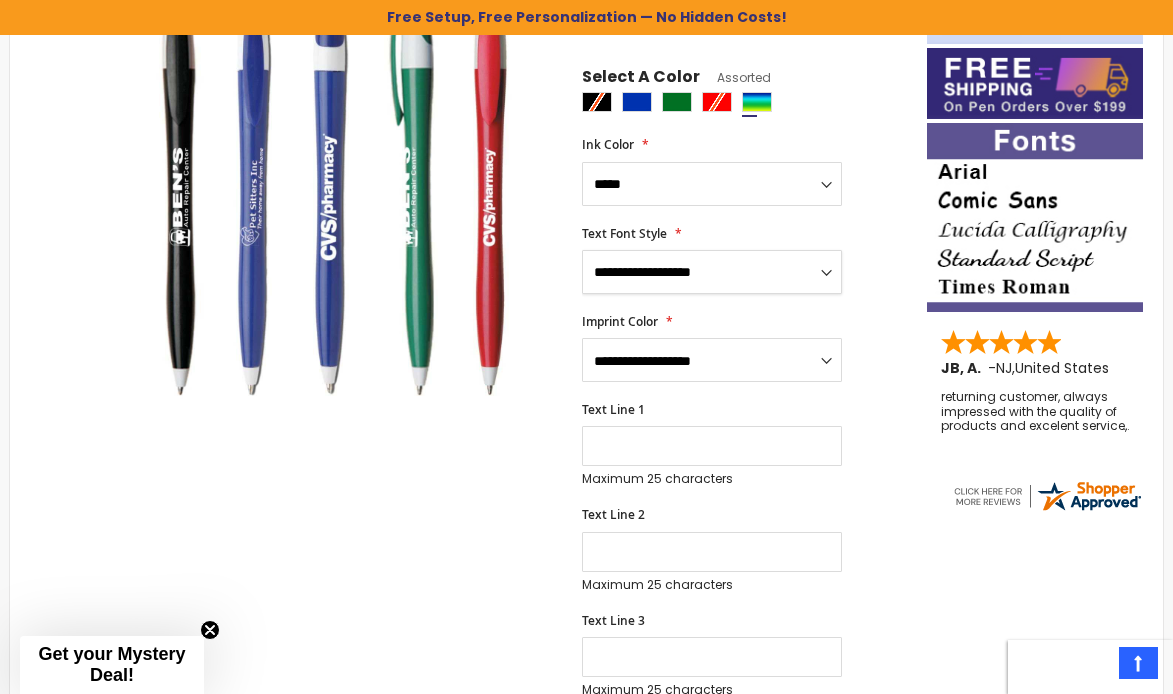 click on "**********" at bounding box center [712, 272] 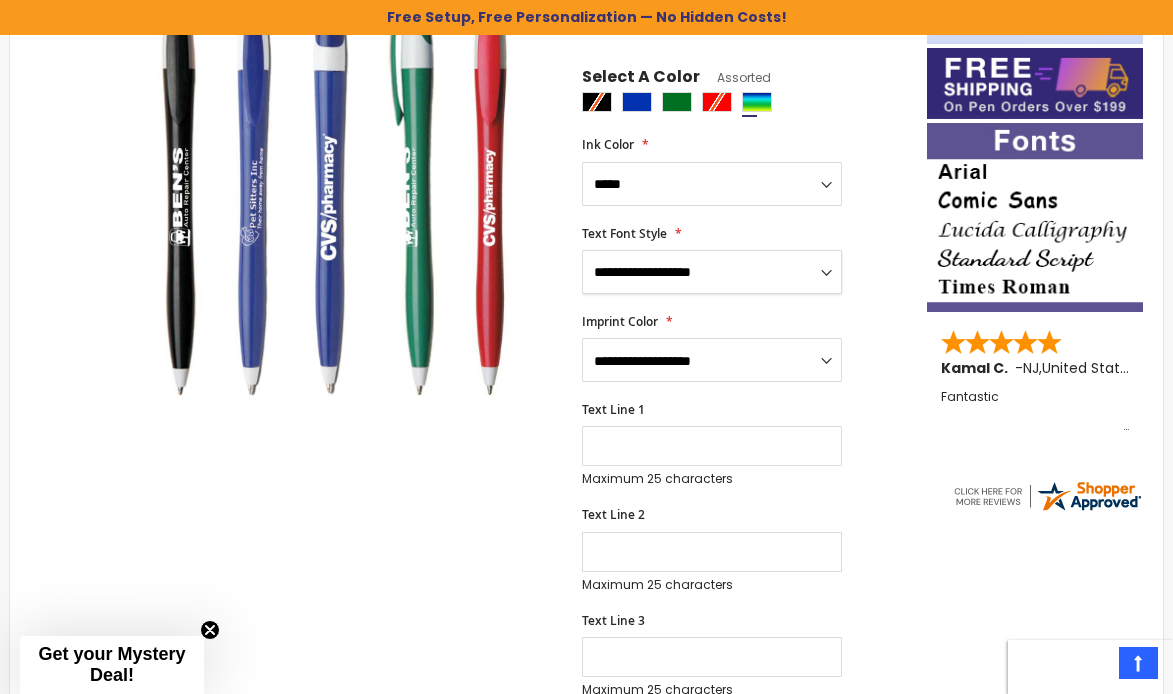 select on "*****" 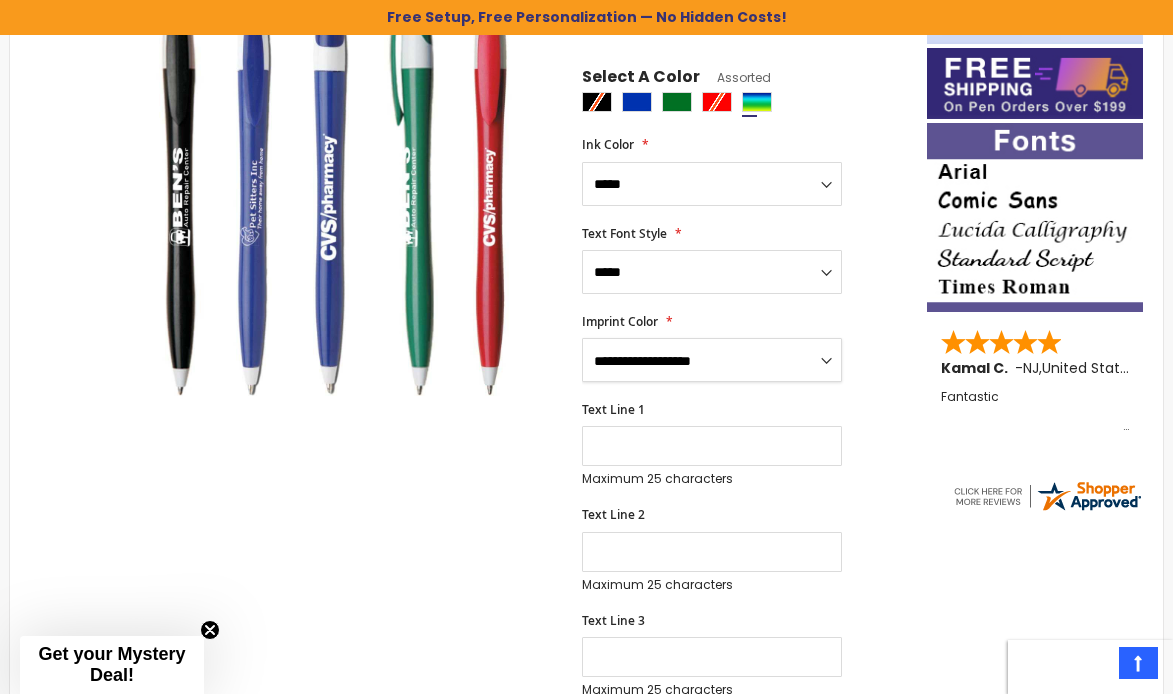 click on "**********" at bounding box center (712, 360) 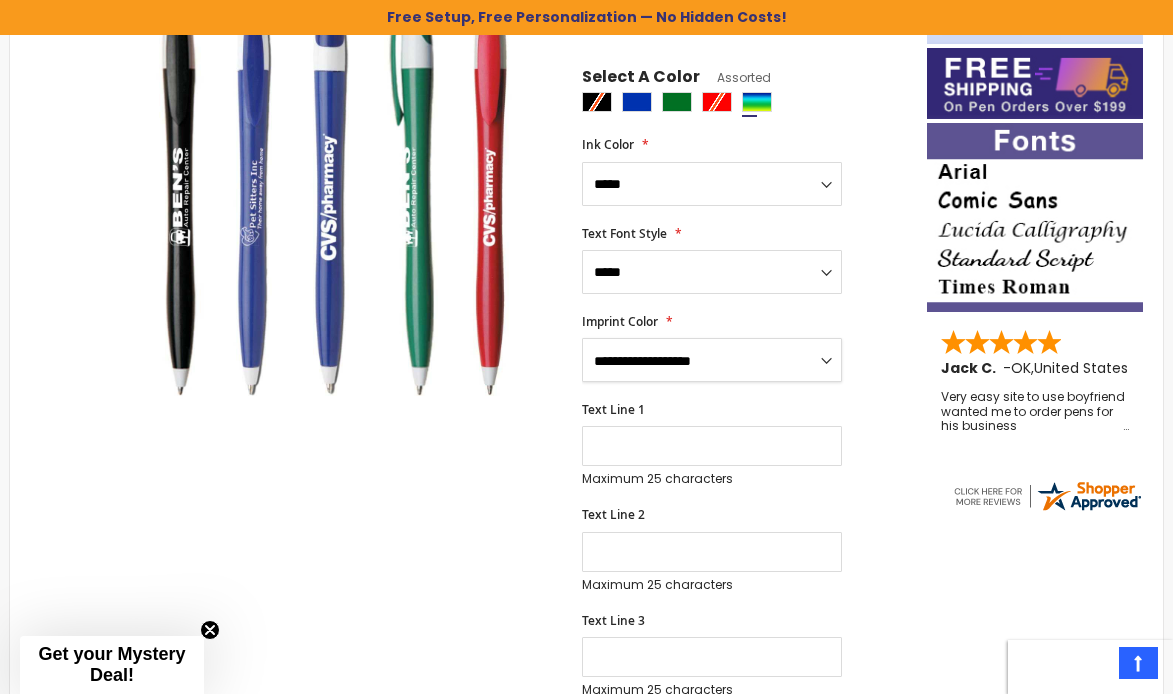 select on "*****" 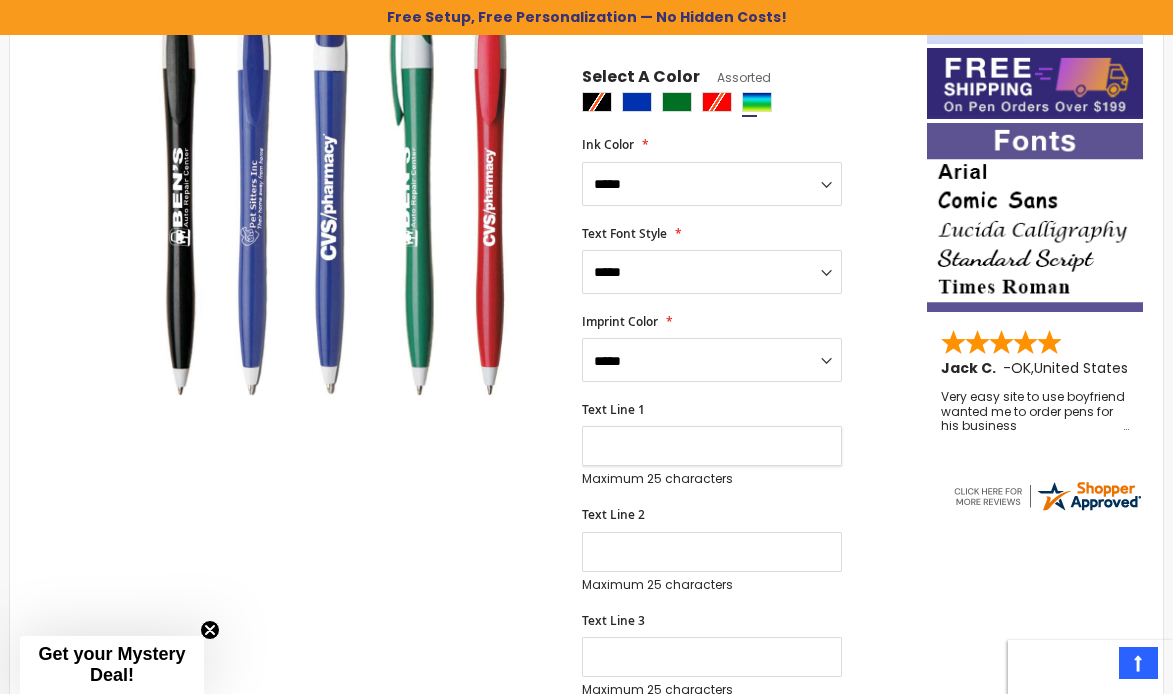 click on "Text Line 1" at bounding box center (712, 446) 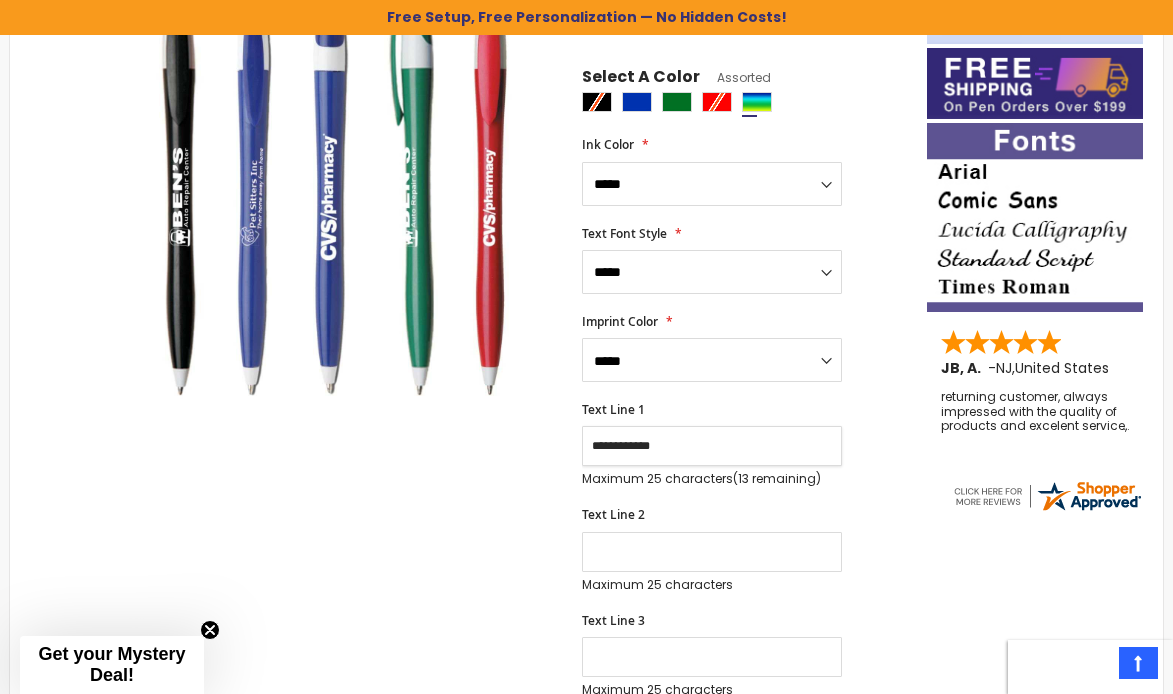 type on "**********" 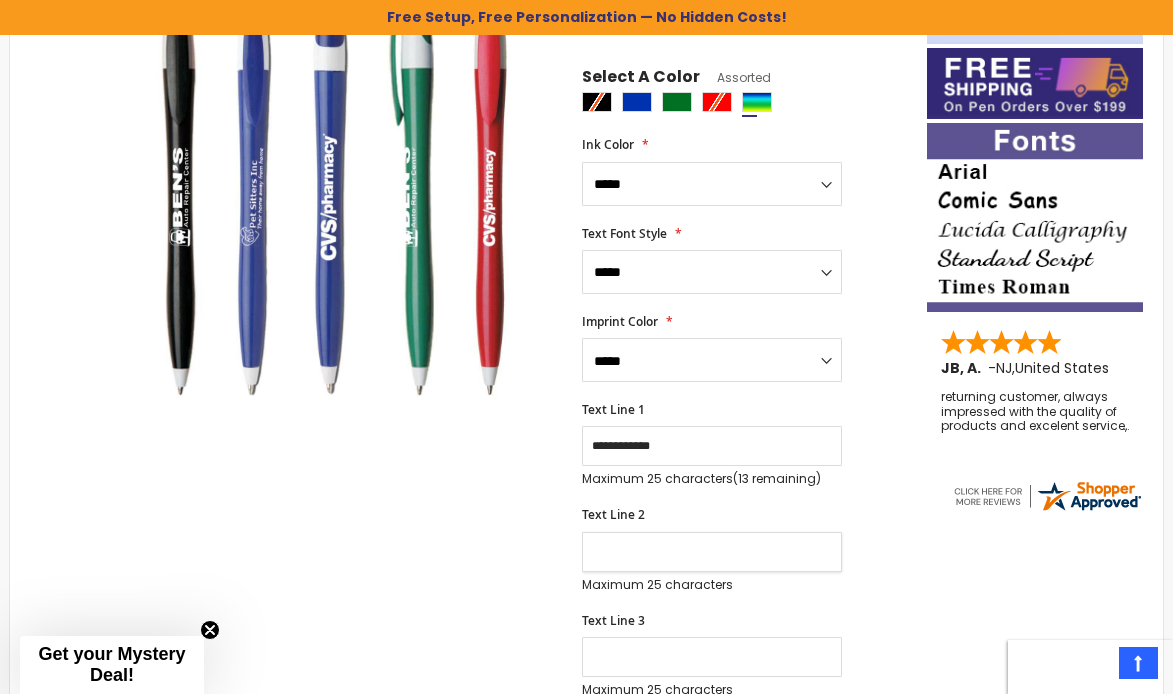 click on "Text Line 2" at bounding box center [712, 552] 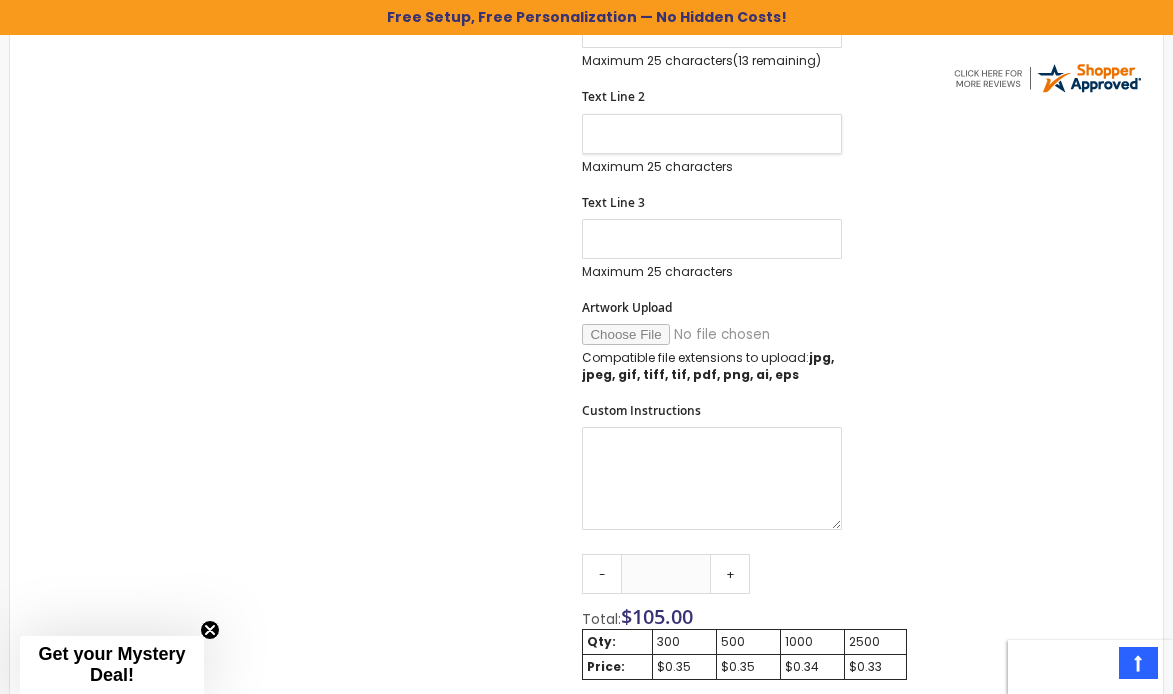 scroll, scrollTop: 826, scrollLeft: 0, axis: vertical 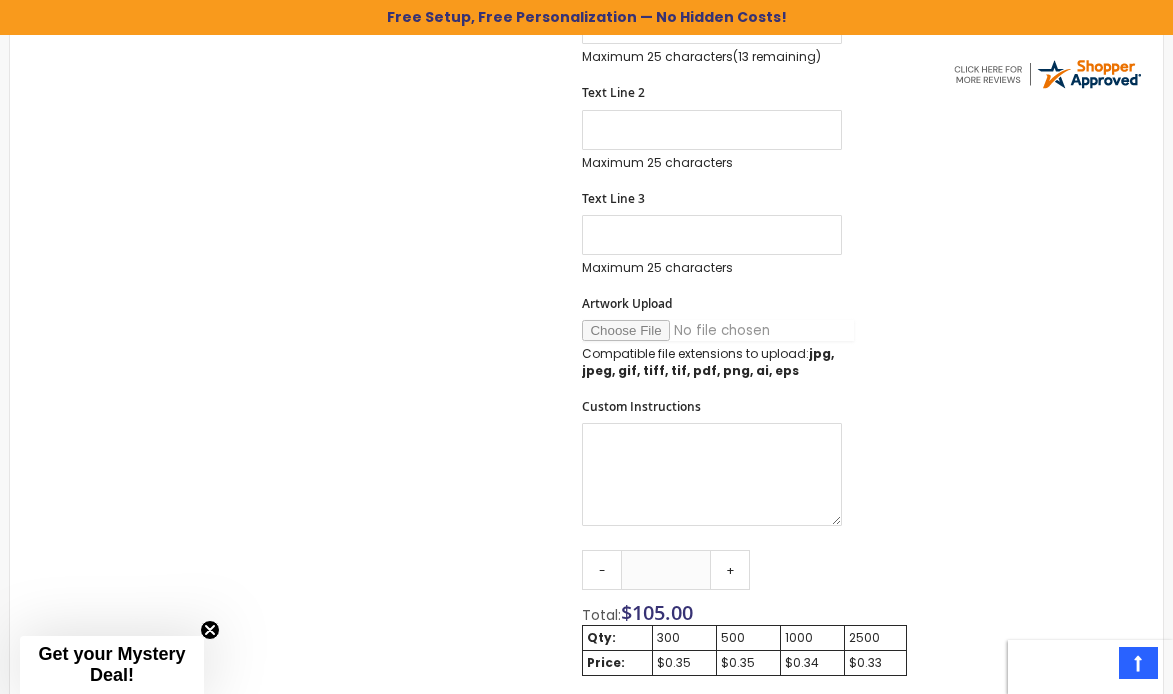 click on "Artwork Upload" at bounding box center (718, 330) 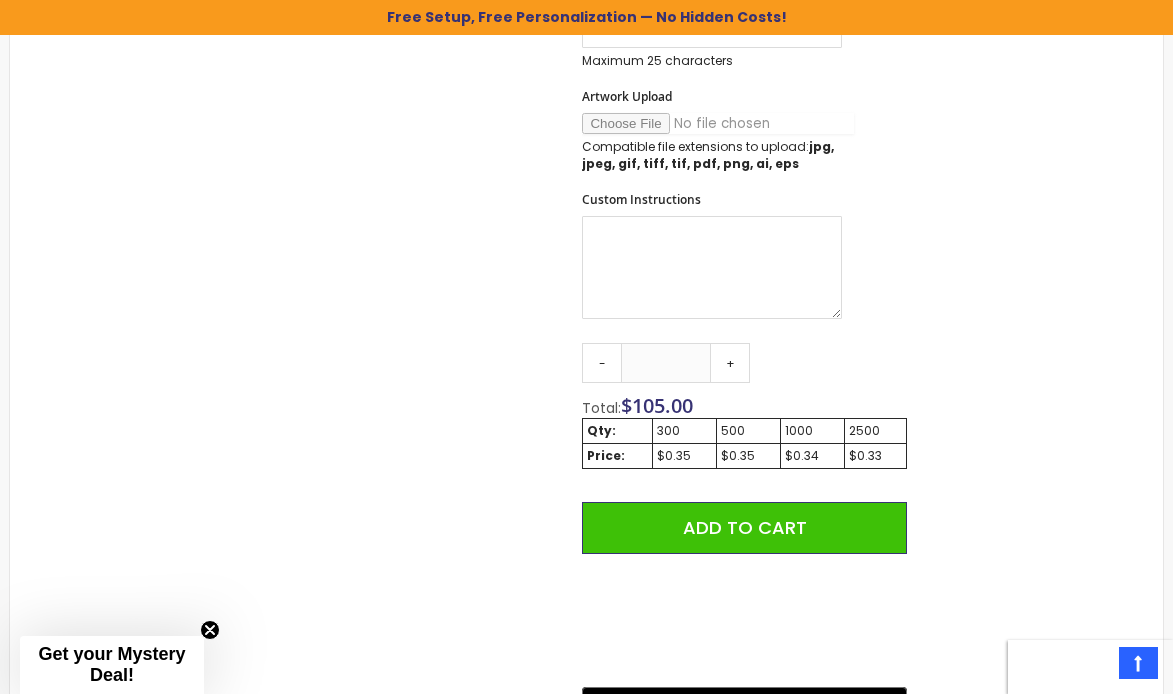 scroll, scrollTop: 1039, scrollLeft: 0, axis: vertical 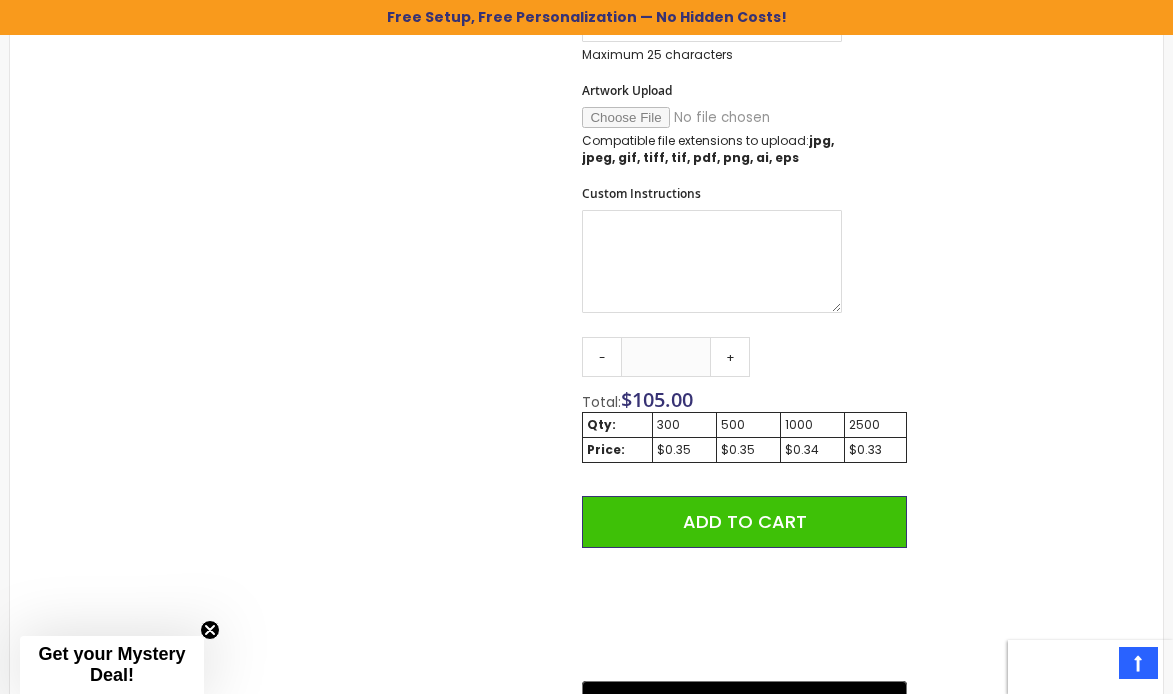 click on "500" at bounding box center [617, 425] 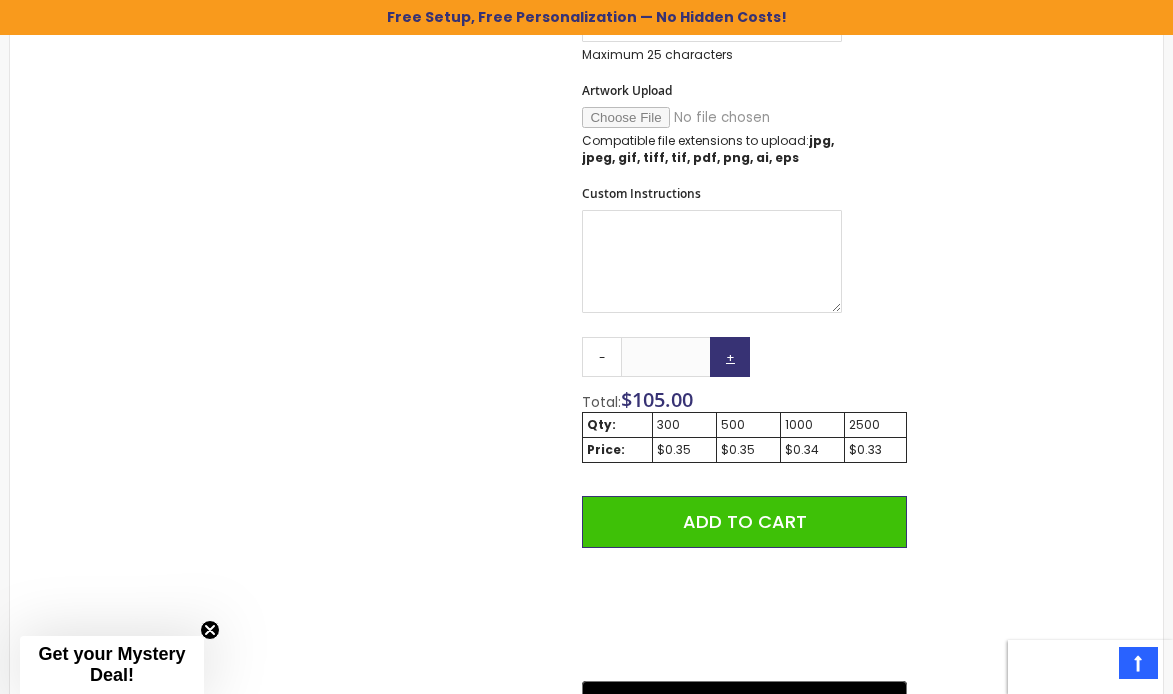 click on "+" at bounding box center (730, 357) 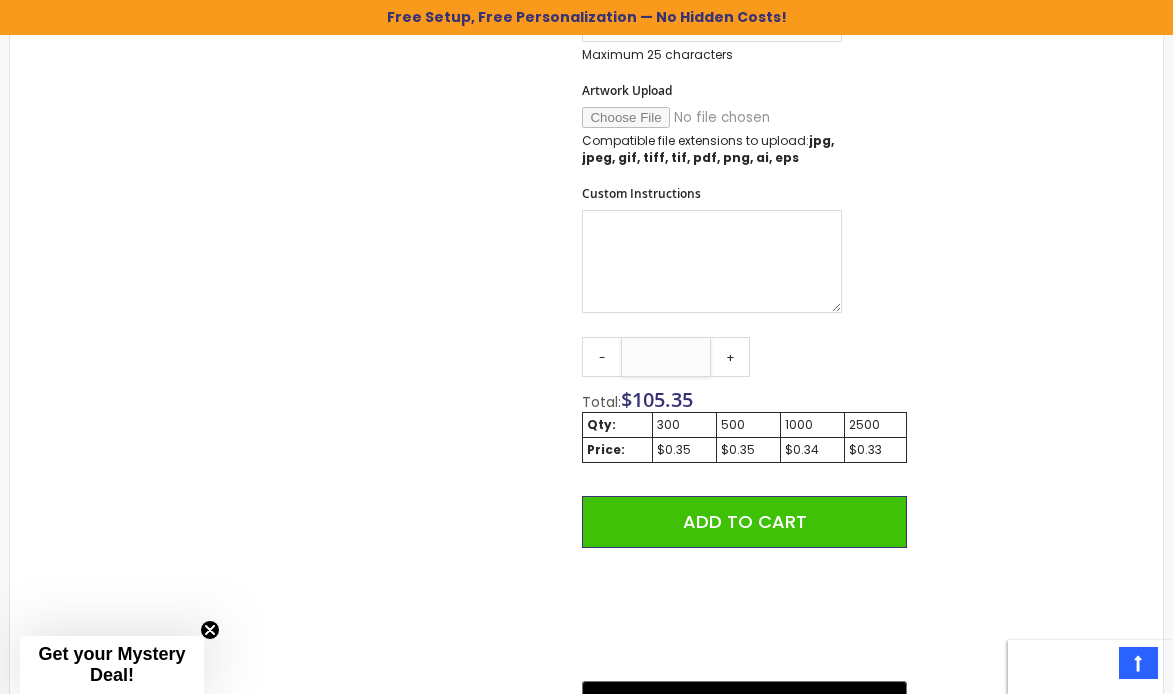drag, startPoint x: 680, startPoint y: 357, endPoint x: 646, endPoint y: 357, distance: 34 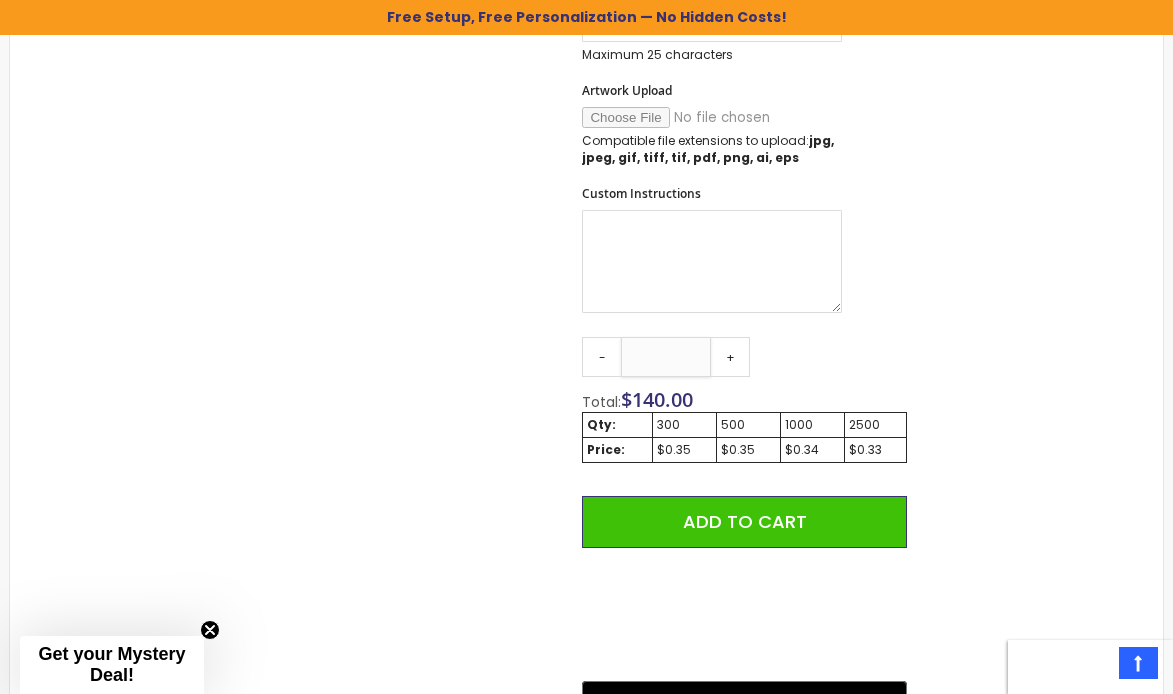type on "***" 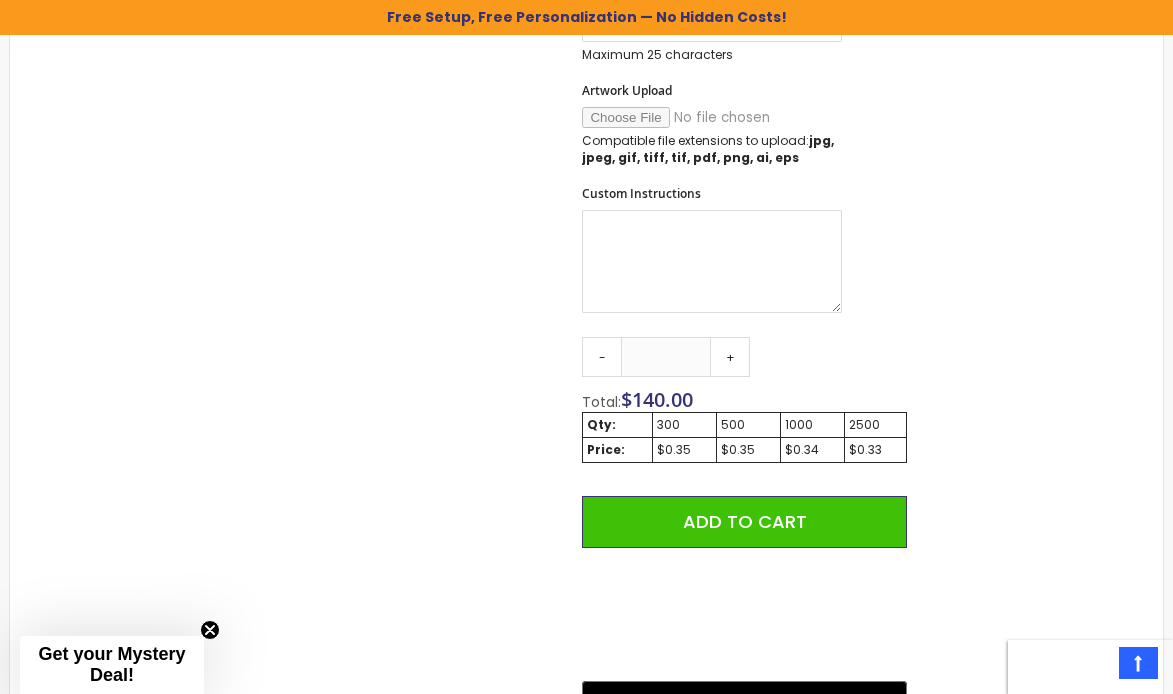 click on "Qty
-
***
+
Total:  $ 140.00
Qty:
300
500
1000
2500
Price:
$0.35
$0.35
$0.34
$0.33
Add to Cart
@import url(//fonts.googleapis.com/css?family=Google+Sans_old:500) ••••••" at bounding box center (744, 531) 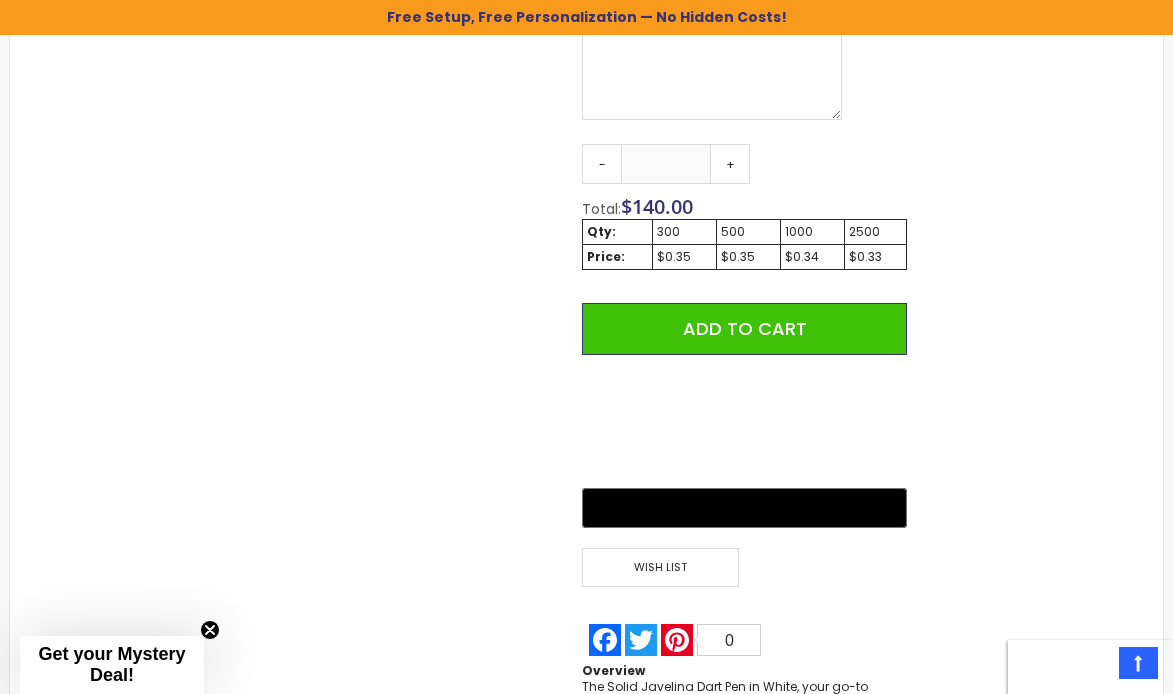 scroll, scrollTop: 1237, scrollLeft: 0, axis: vertical 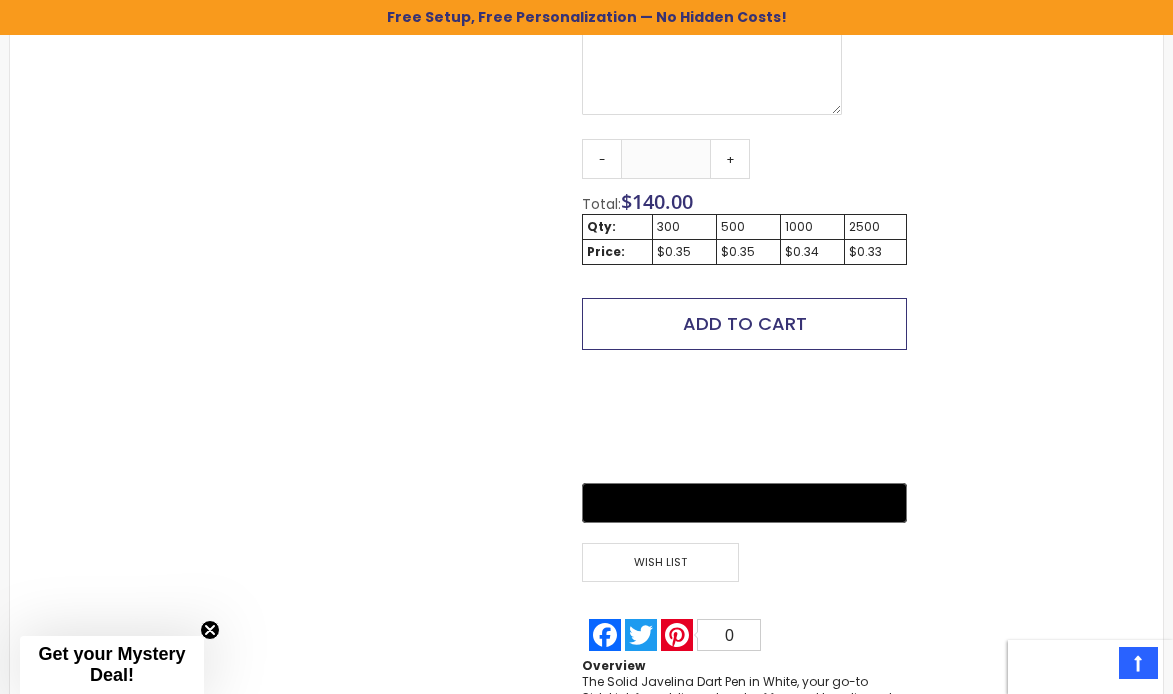 click on "Add to Cart" at bounding box center [745, 323] 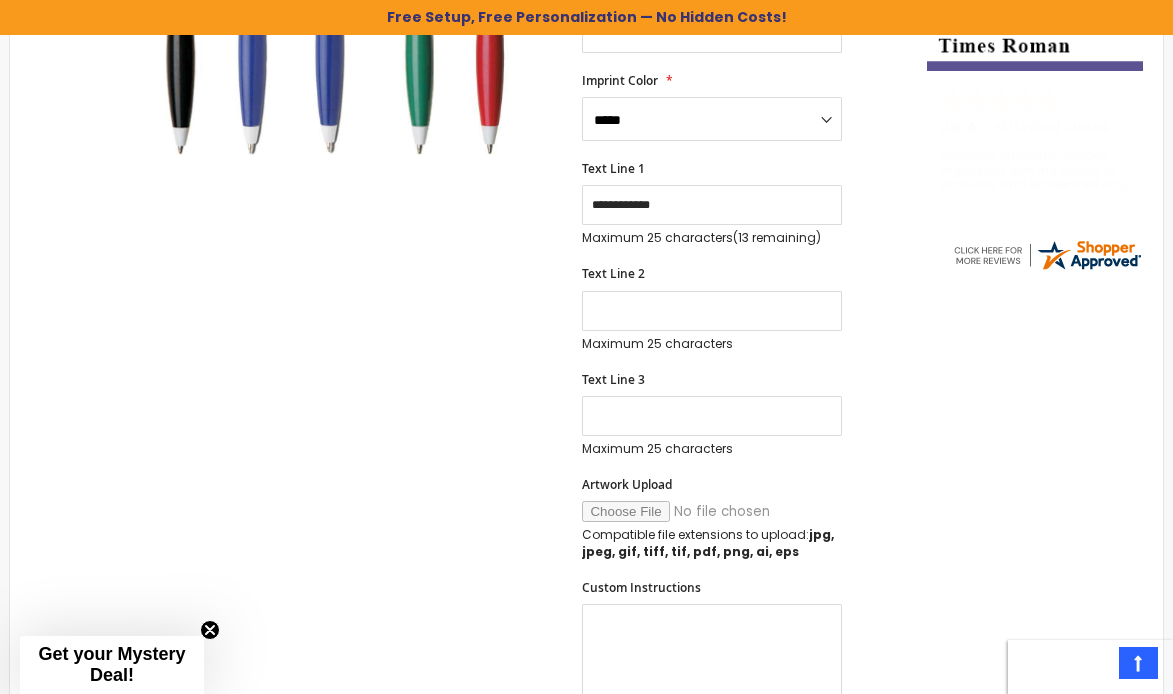 scroll, scrollTop: 450, scrollLeft: 0, axis: vertical 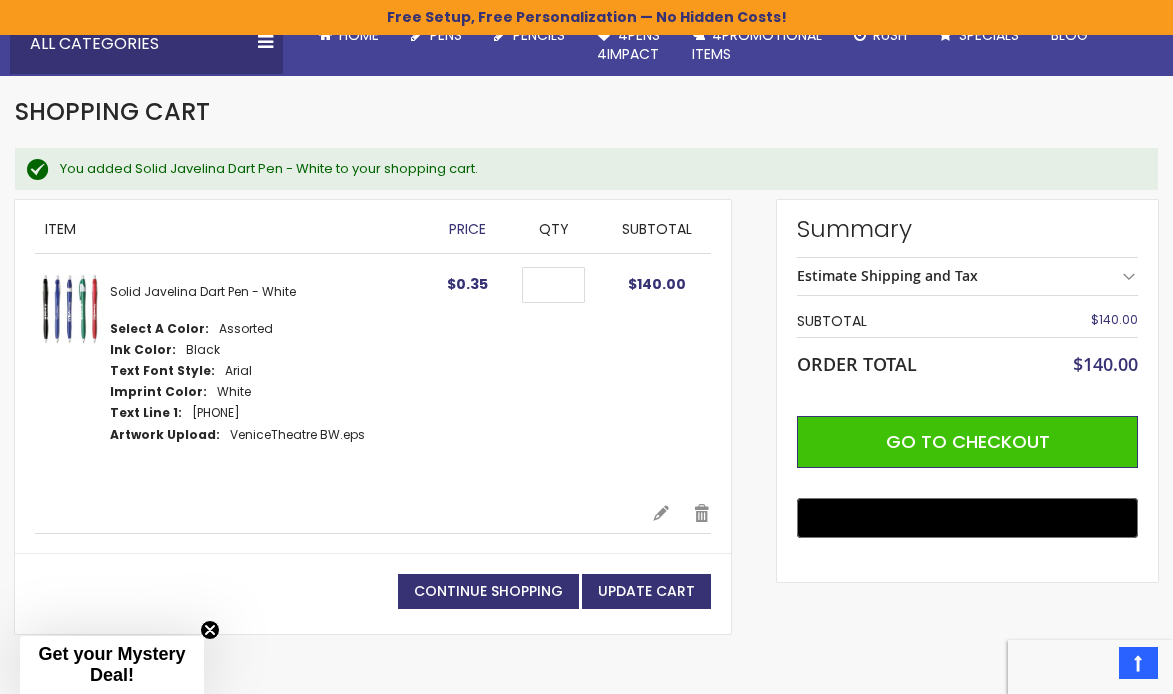 click at bounding box center (70, 309) 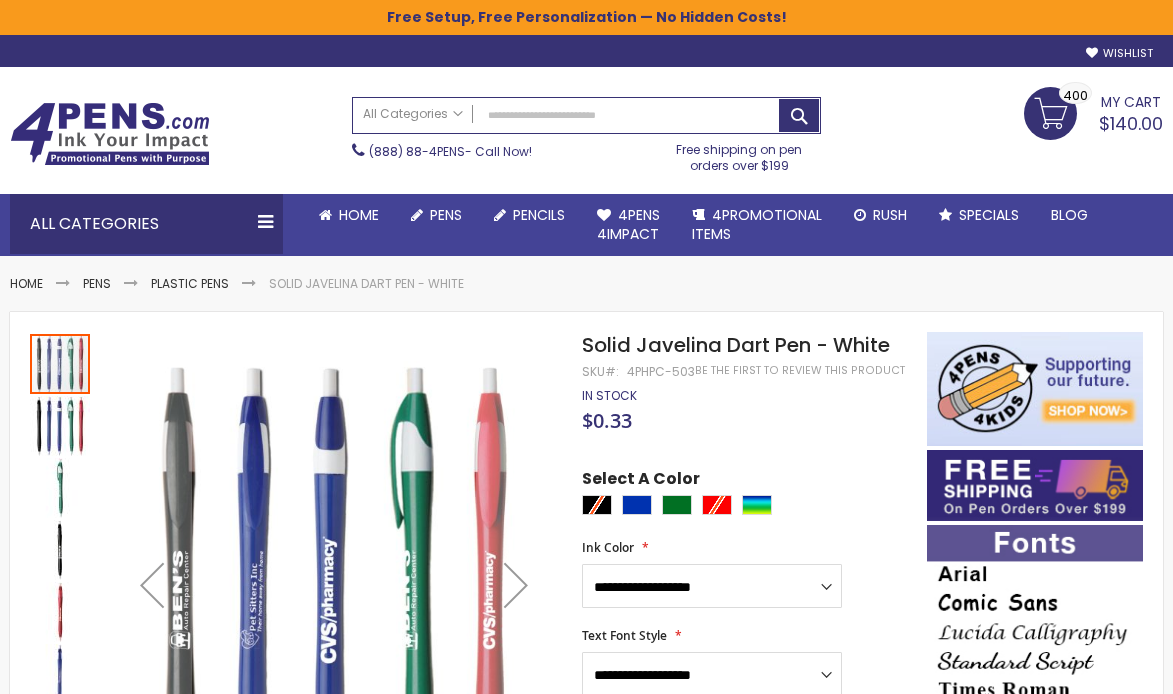 scroll, scrollTop: 0, scrollLeft: 0, axis: both 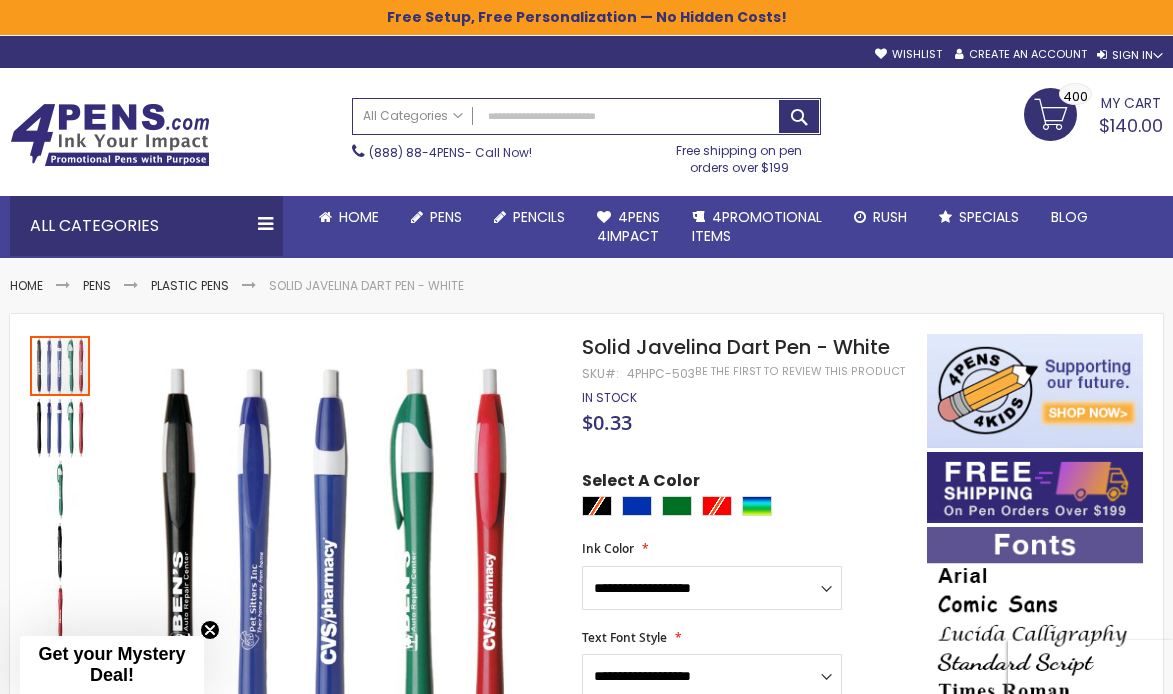 click on "My Cart
$140.00
400
400
items" at bounding box center (1093, 113) 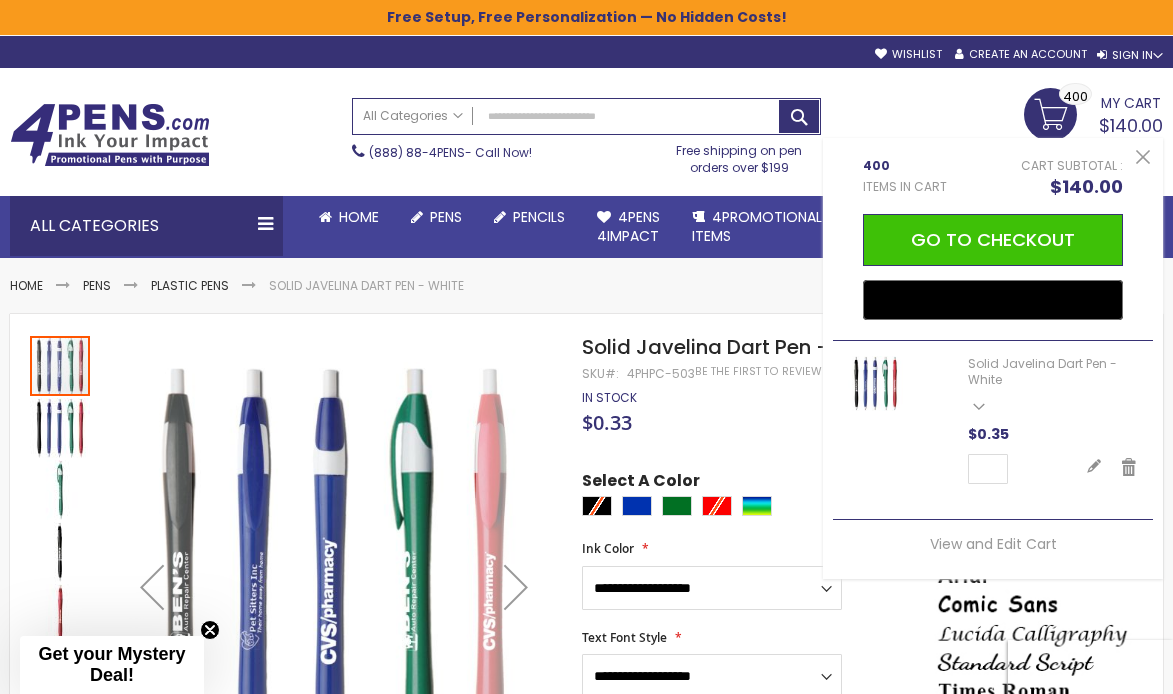 click at bounding box center [516, 587] 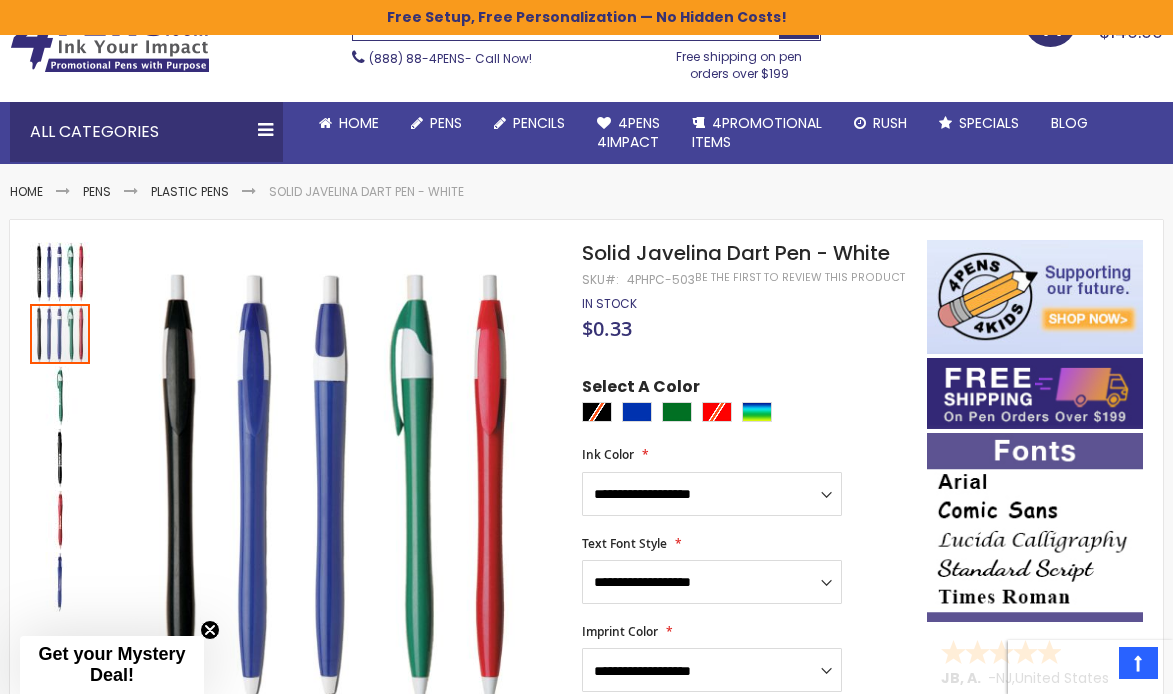 scroll, scrollTop: 81, scrollLeft: 0, axis: vertical 